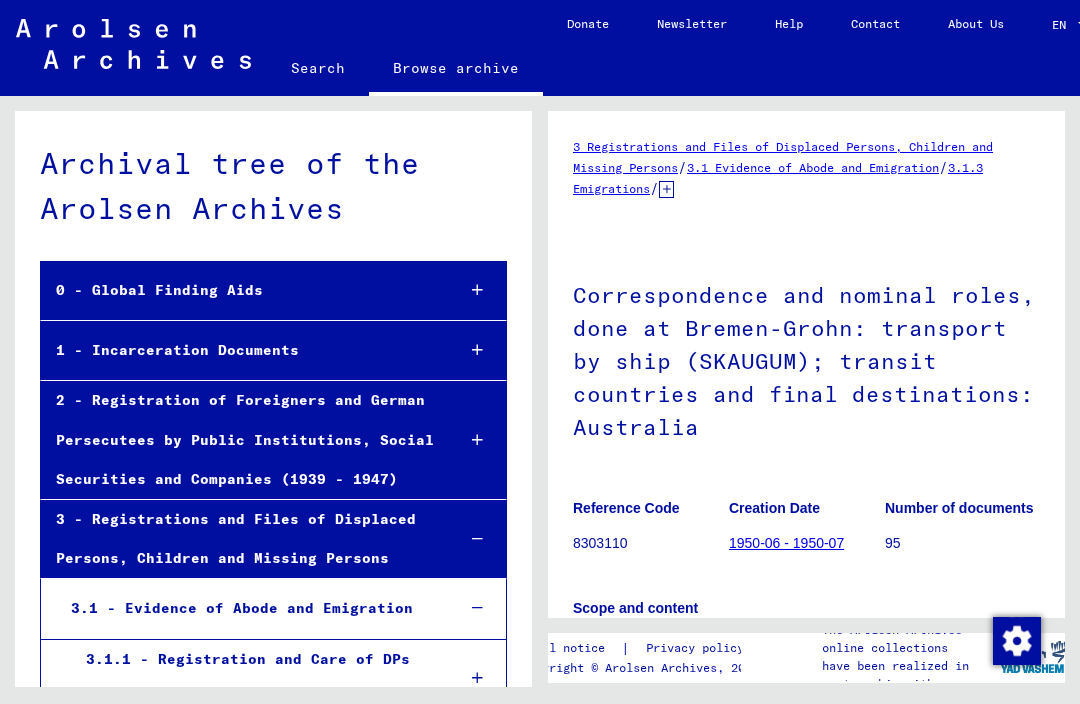 scroll, scrollTop: 0, scrollLeft: 0, axis: both 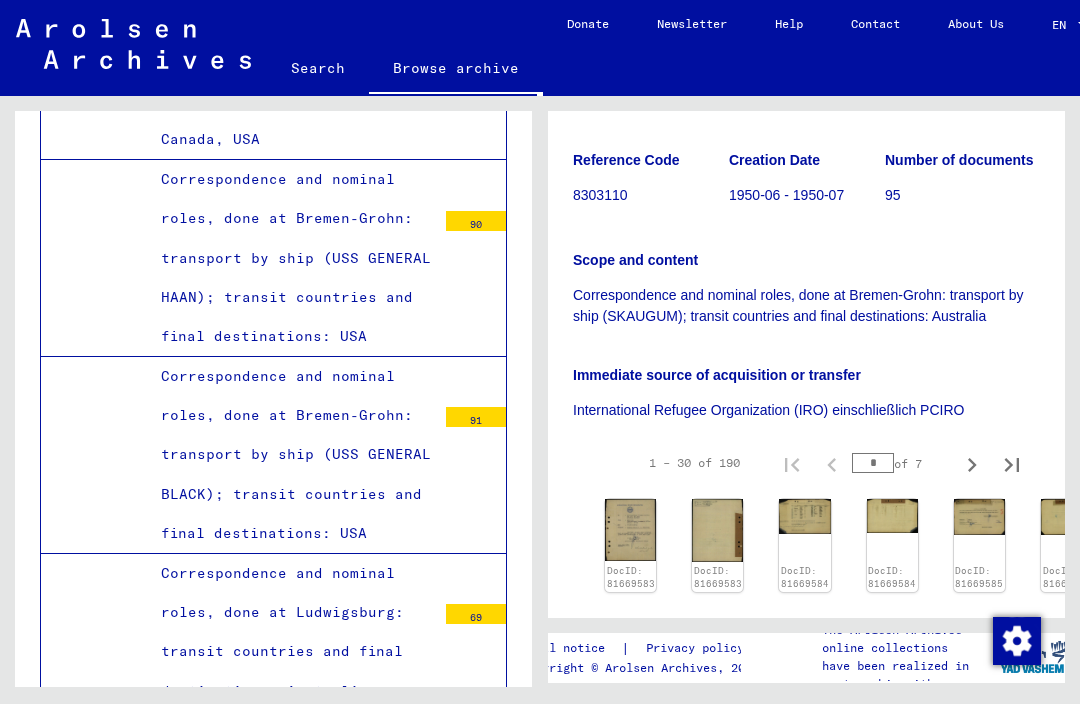 click 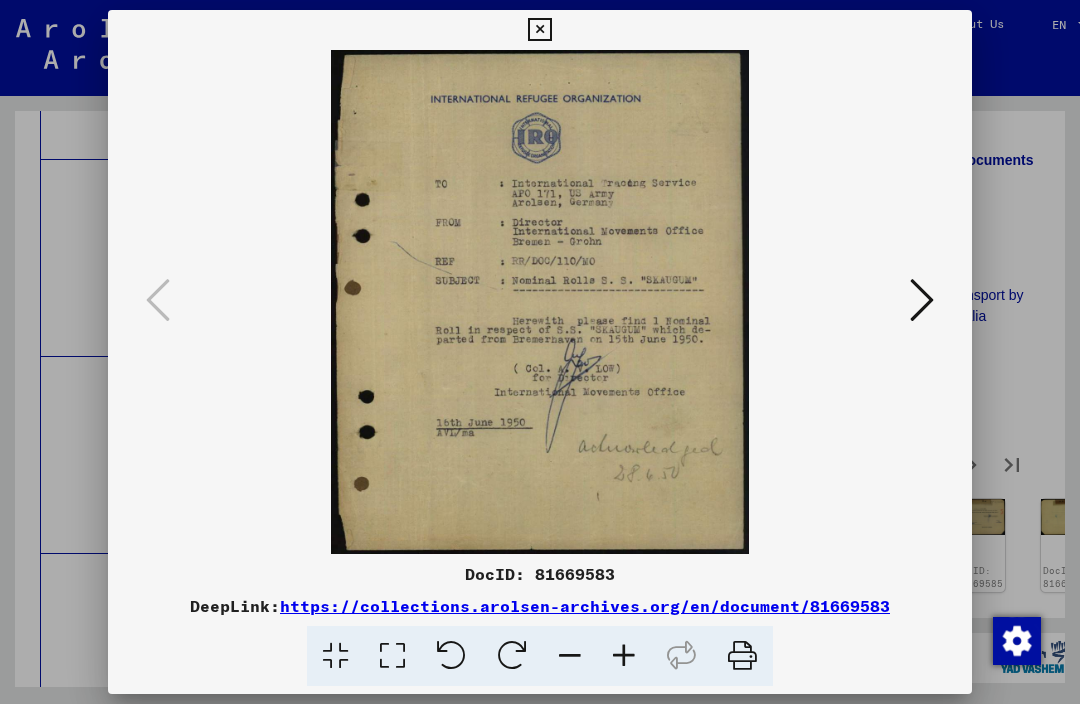 click at bounding box center (540, 302) 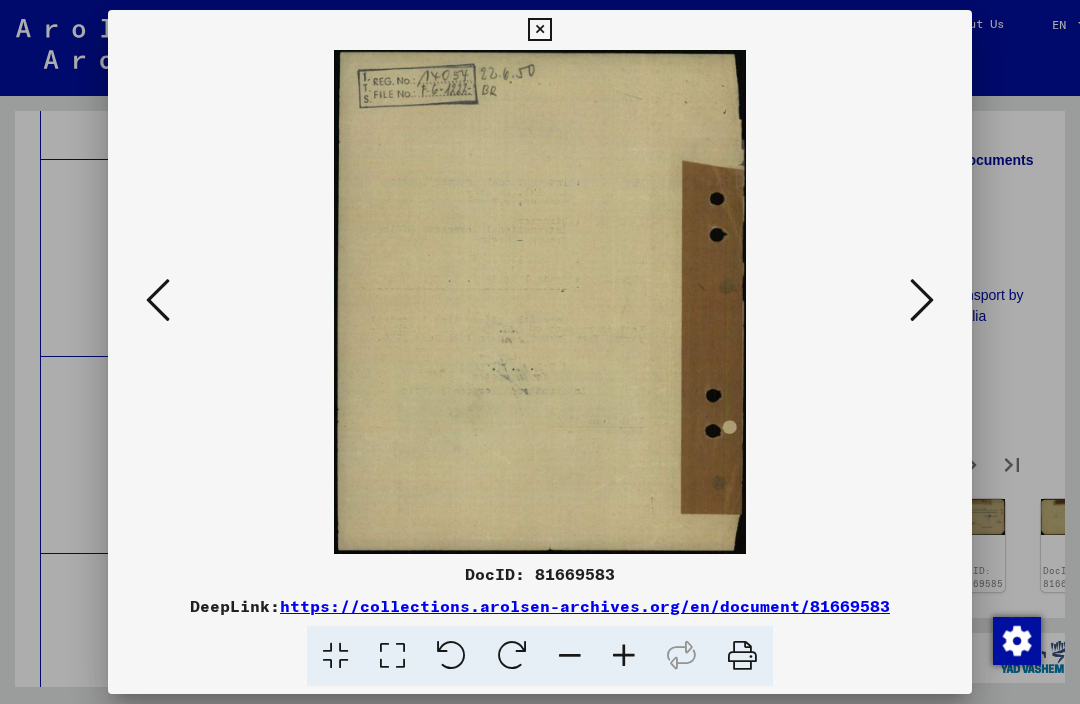 click at bounding box center [922, 300] 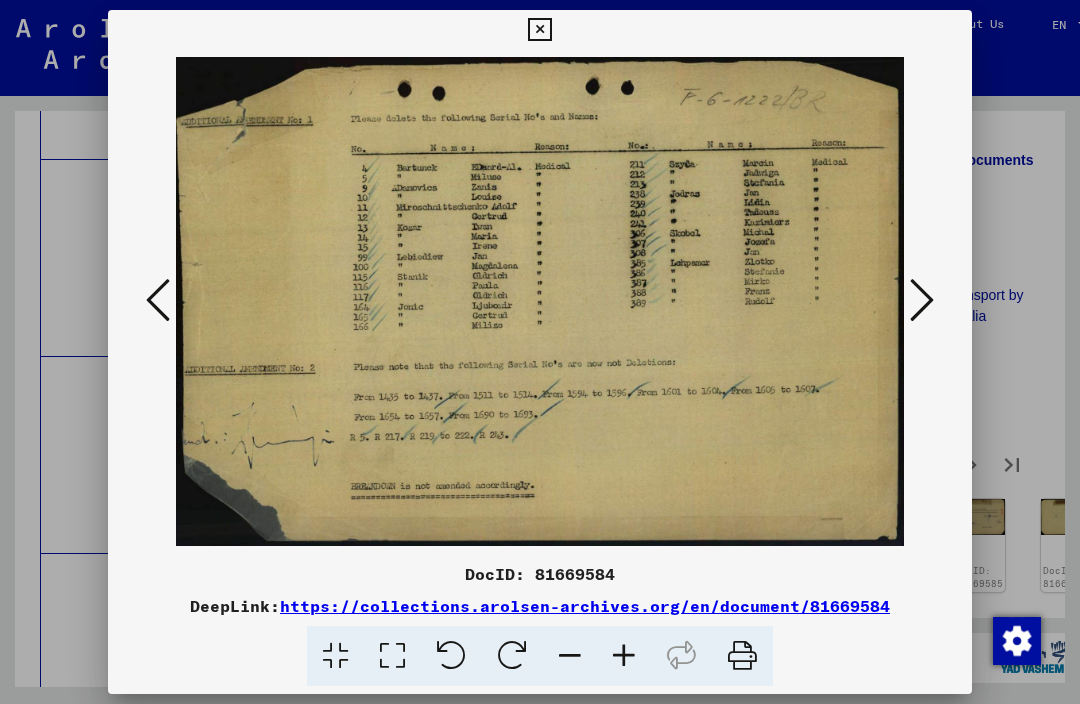 click at bounding box center (922, 300) 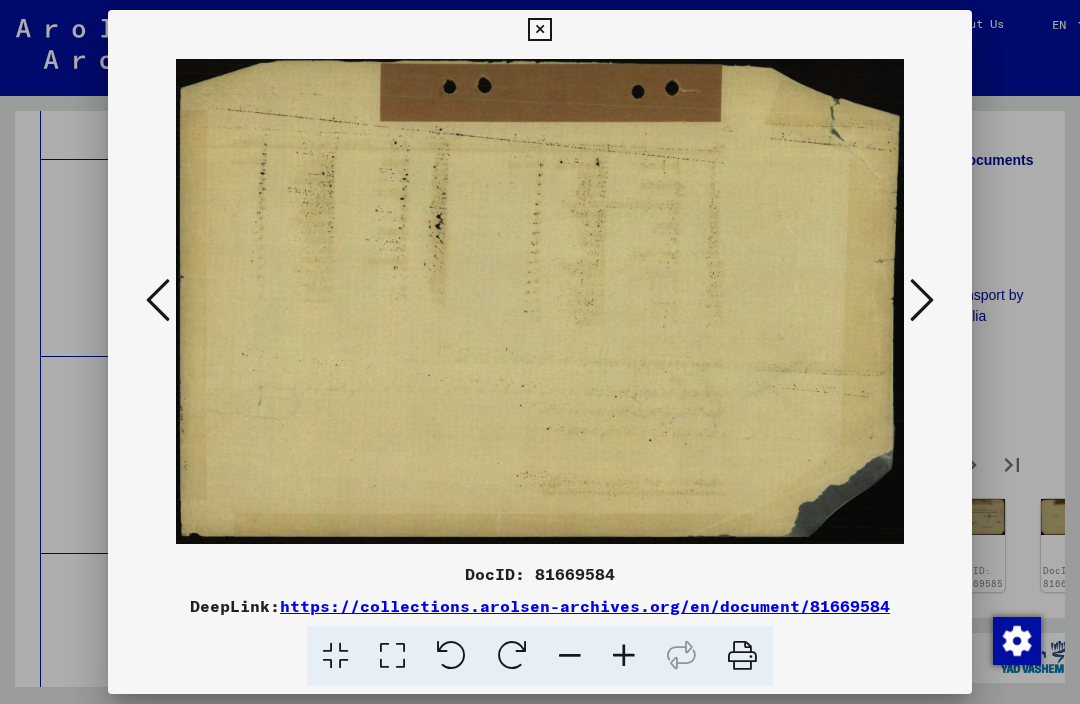 click at bounding box center (922, 300) 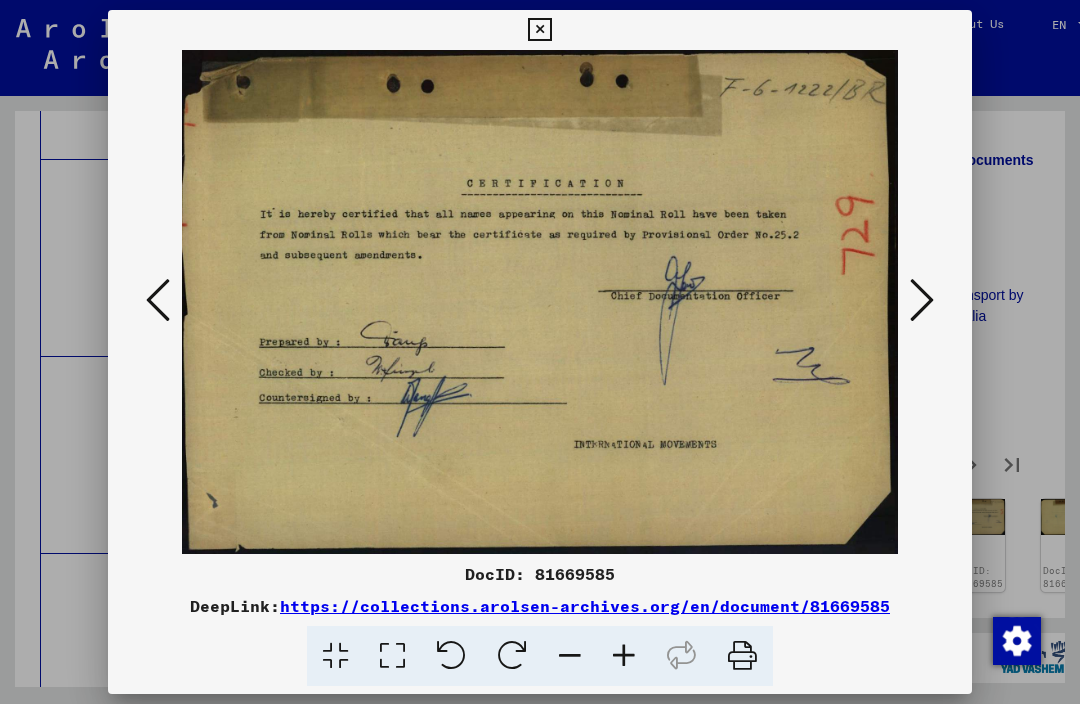 click at bounding box center [922, 300] 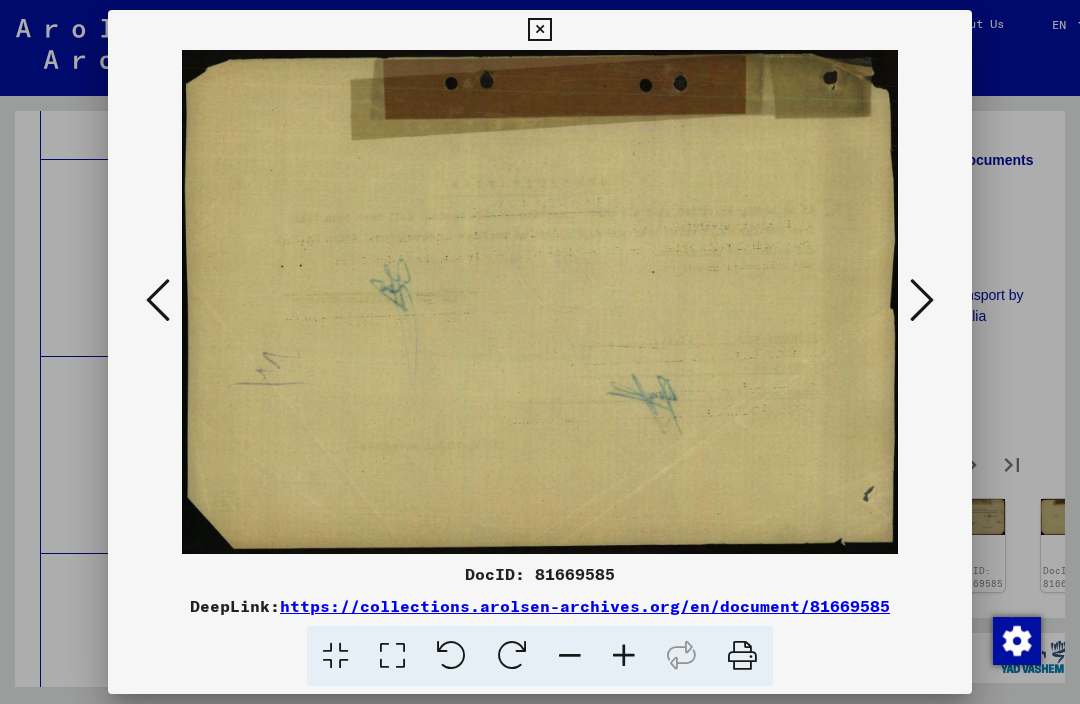 click at bounding box center [922, 300] 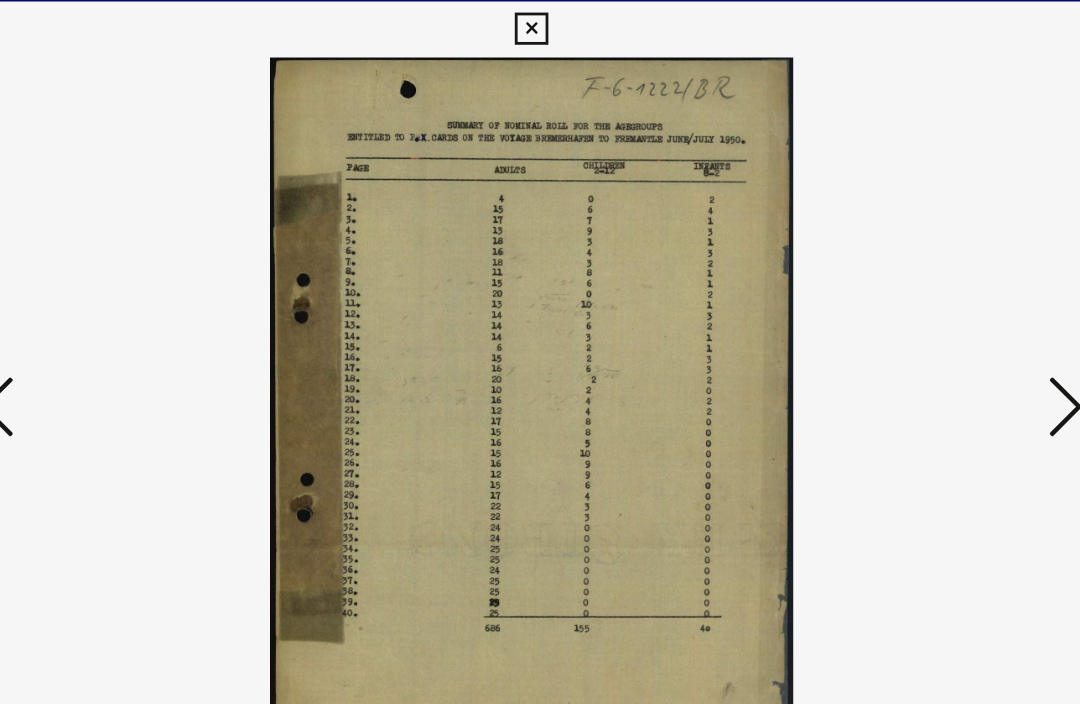 click at bounding box center (922, 300) 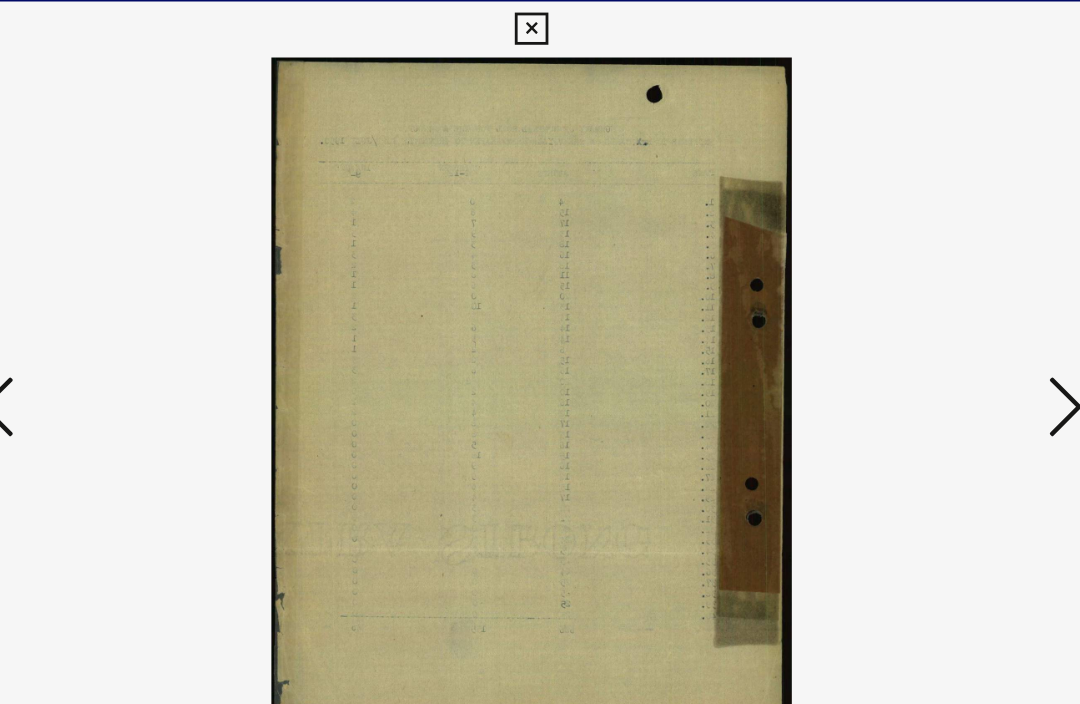 click at bounding box center (922, 300) 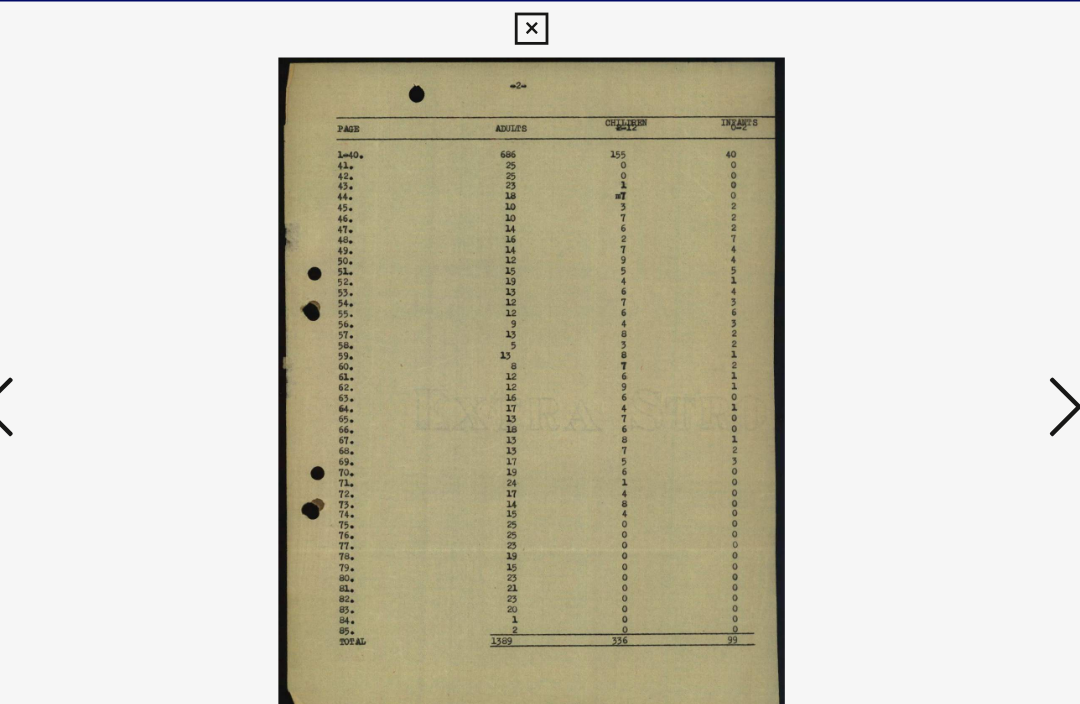 click at bounding box center [922, 300] 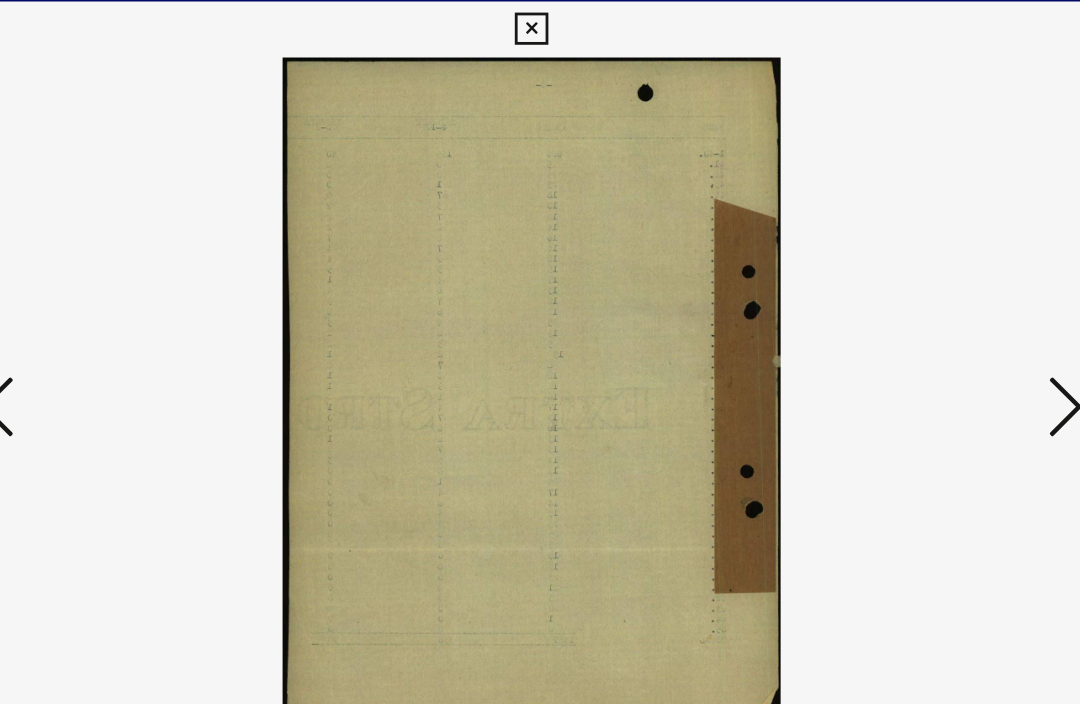 click at bounding box center [922, 300] 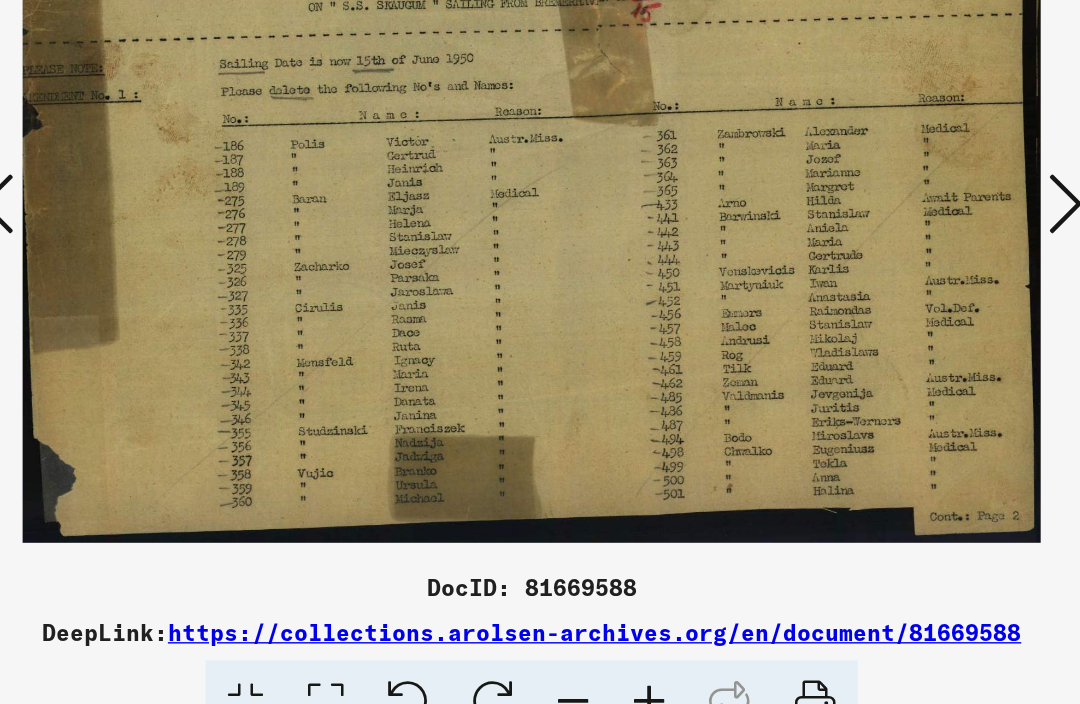 click at bounding box center [742, 656] 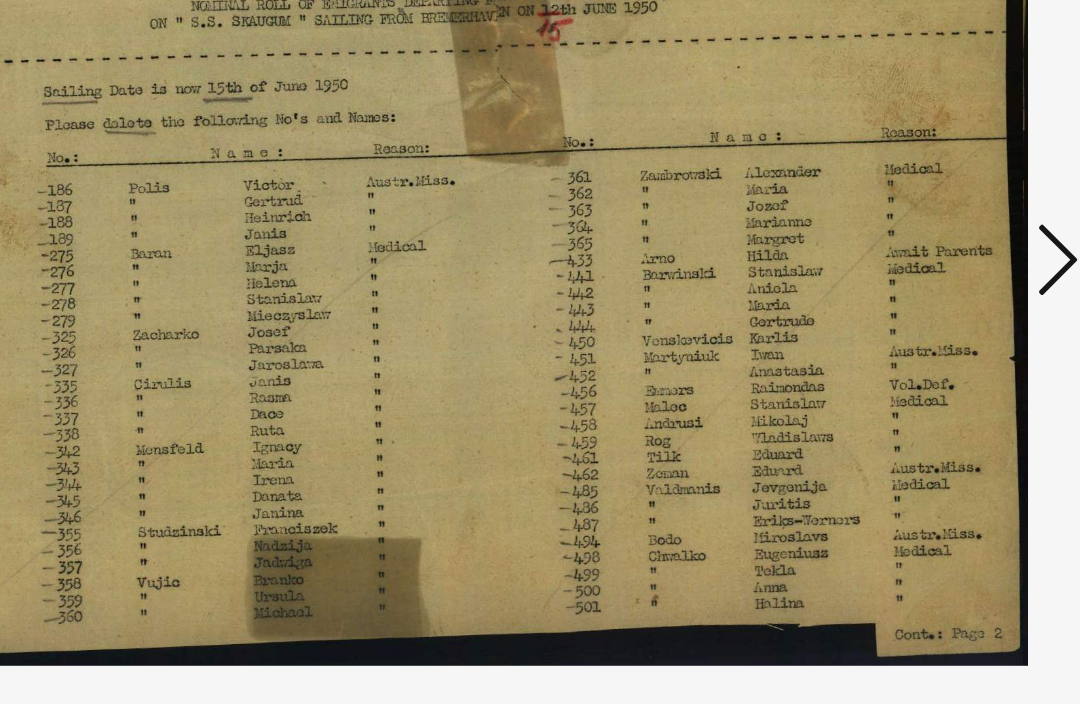 click at bounding box center [922, 300] 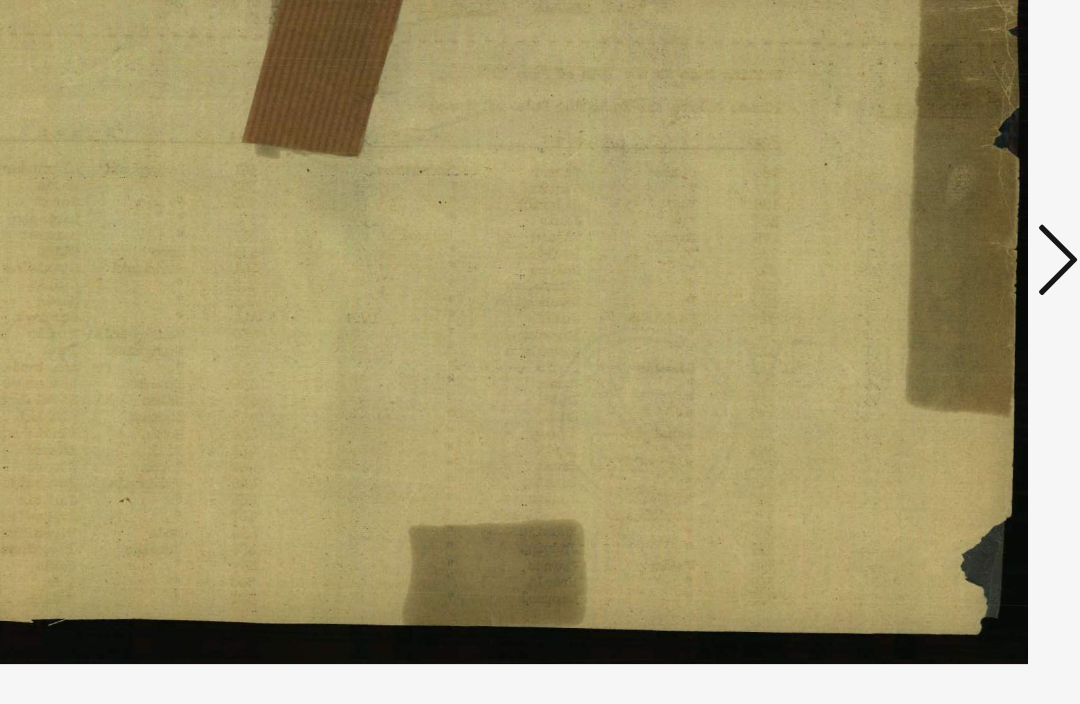 click at bounding box center [922, 300] 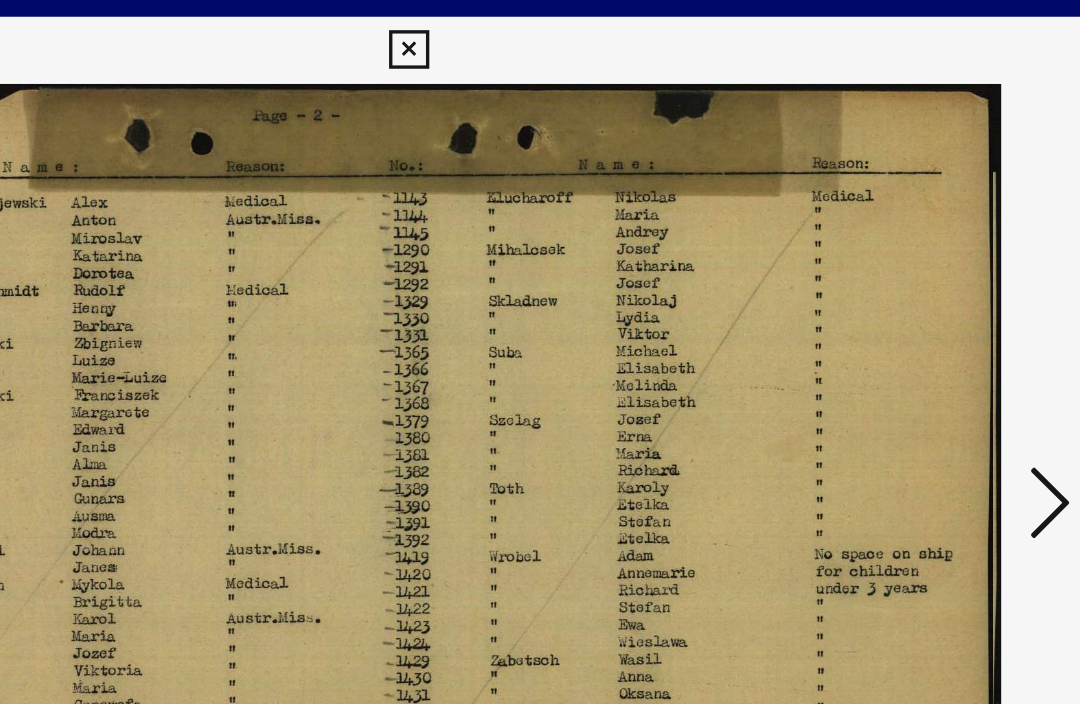 click at bounding box center (922, 300) 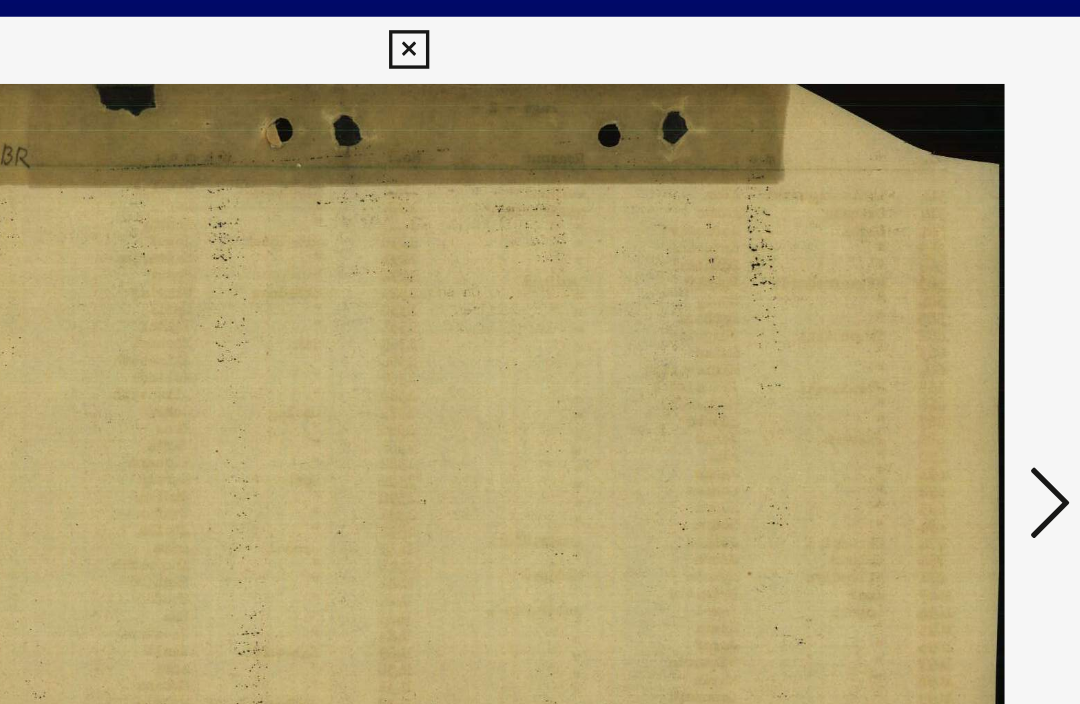click at bounding box center [922, 300] 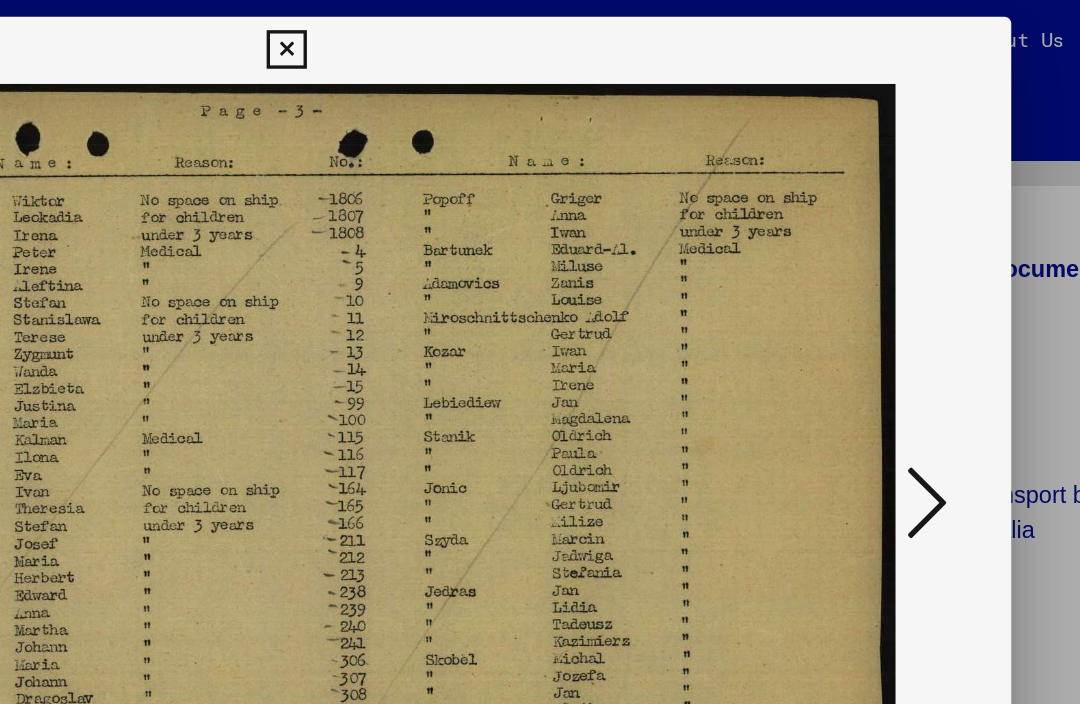 click at bounding box center (922, 300) 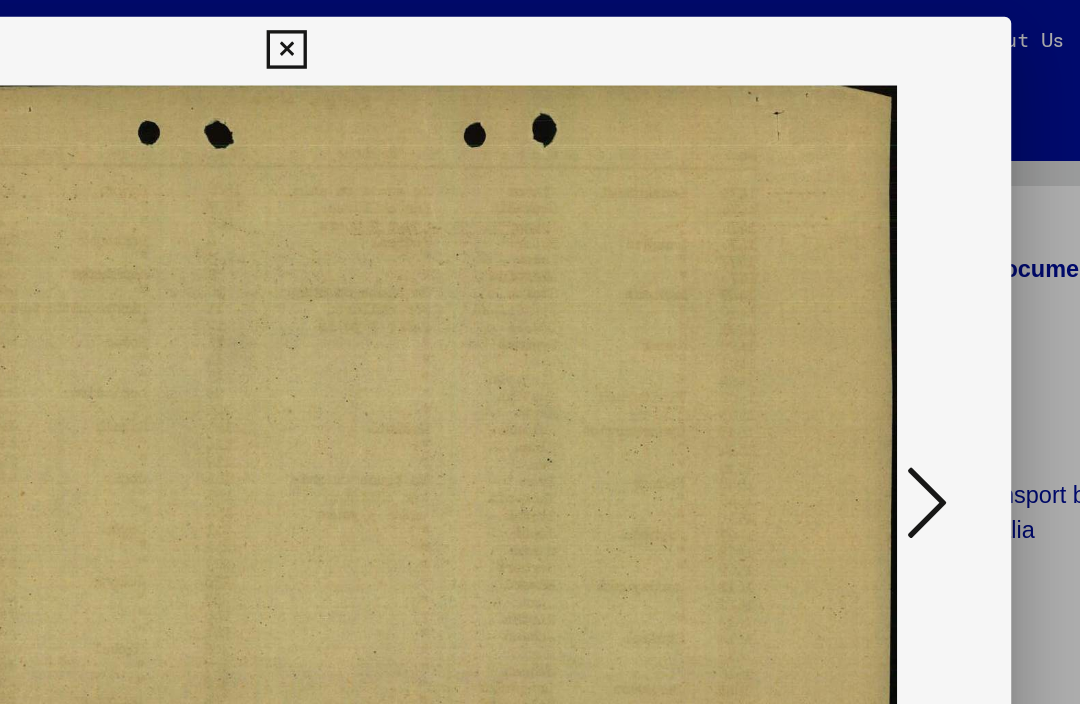 click at bounding box center [922, 300] 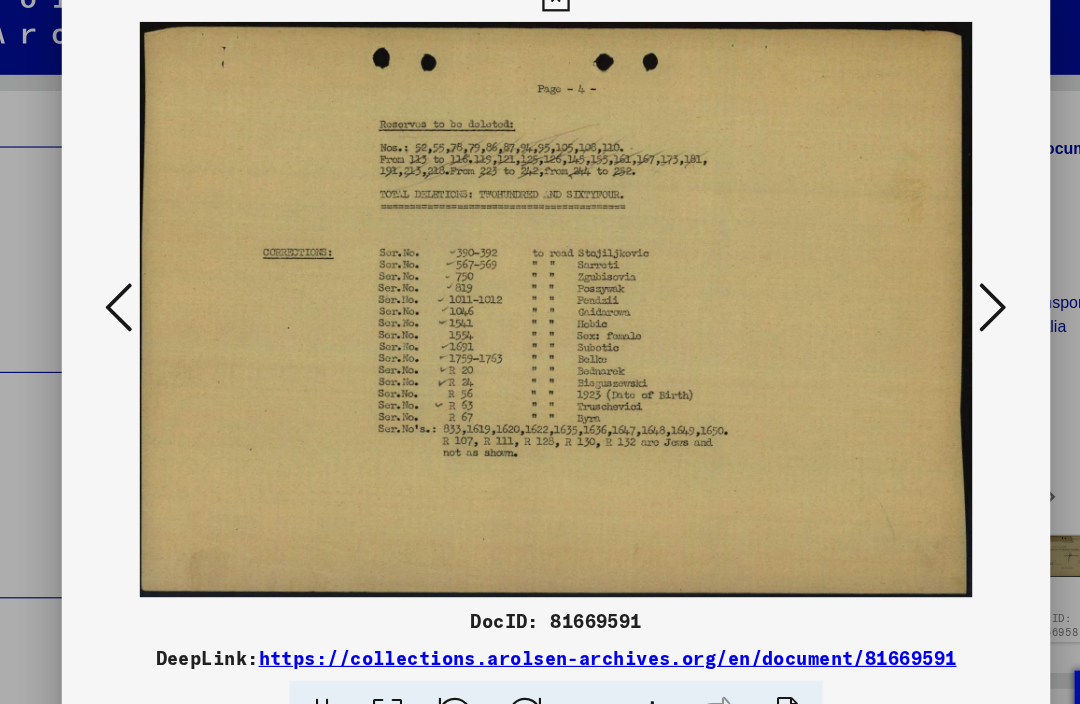 click at bounding box center [922, 300] 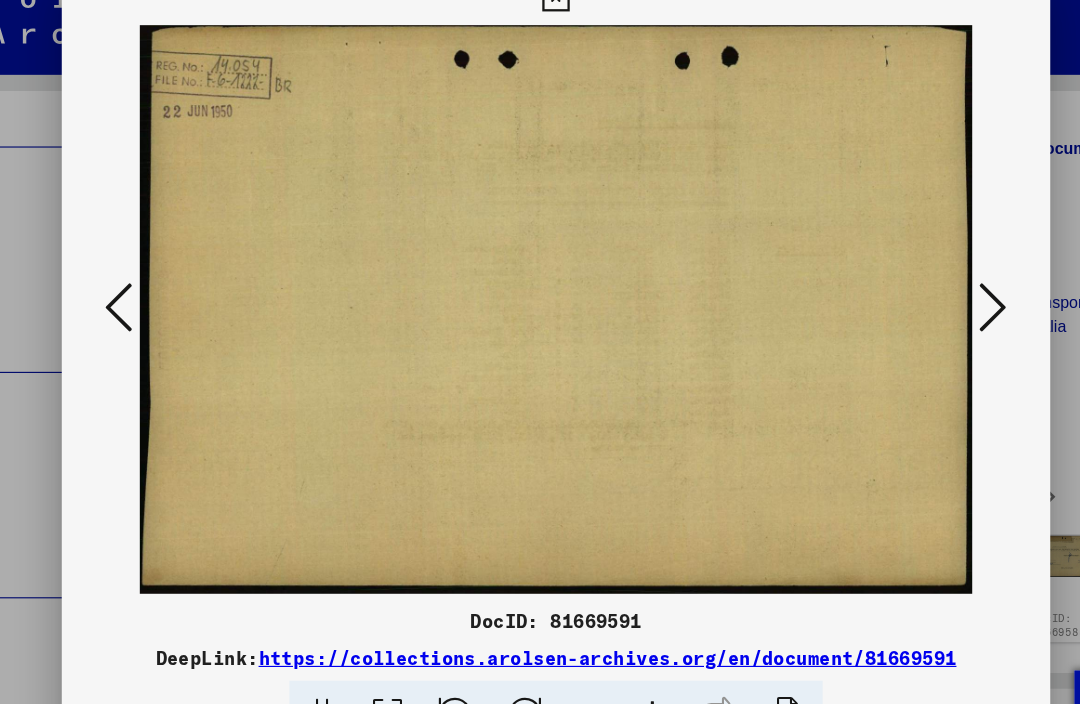 click at bounding box center [922, 300] 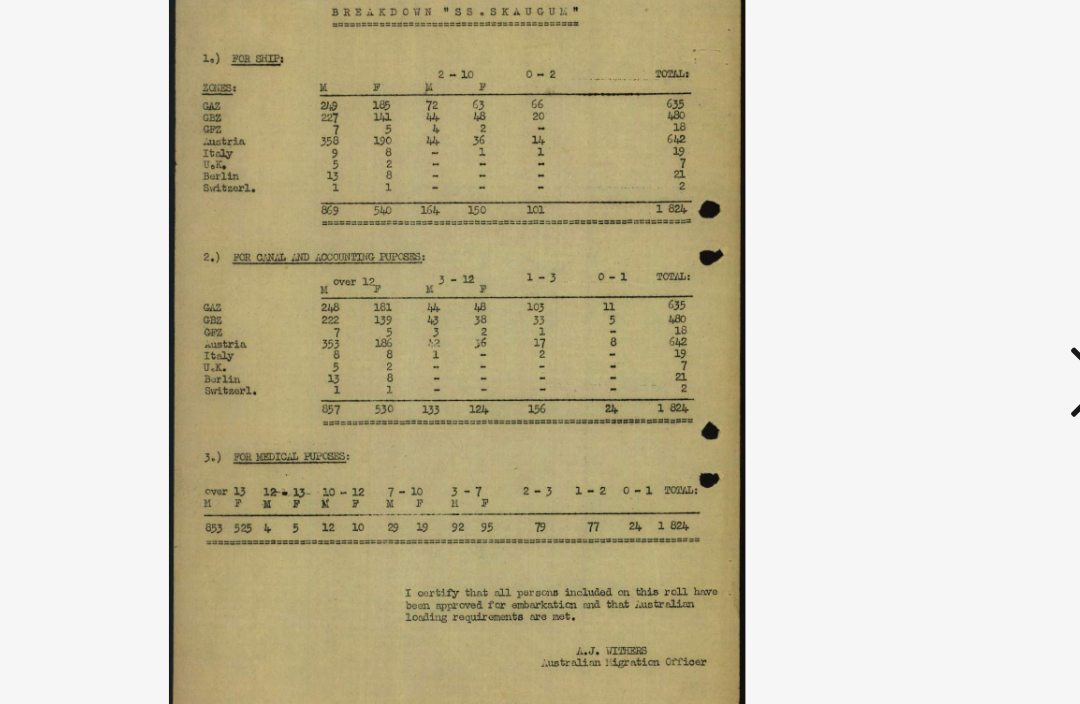 click at bounding box center [922, 300] 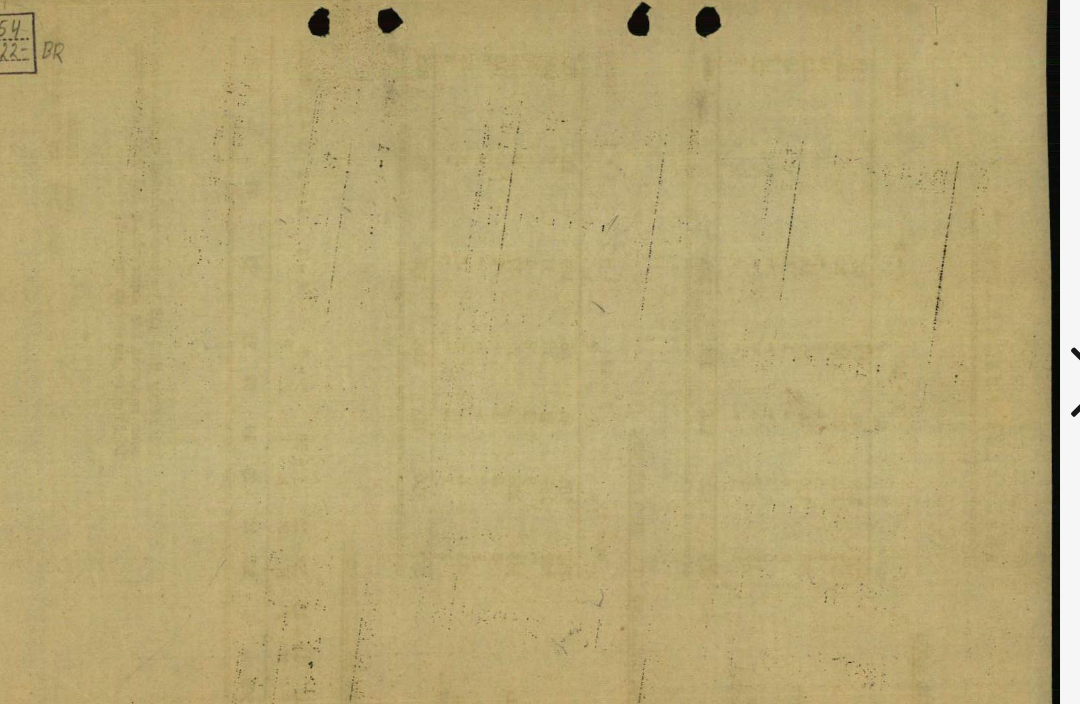 click at bounding box center (922, 300) 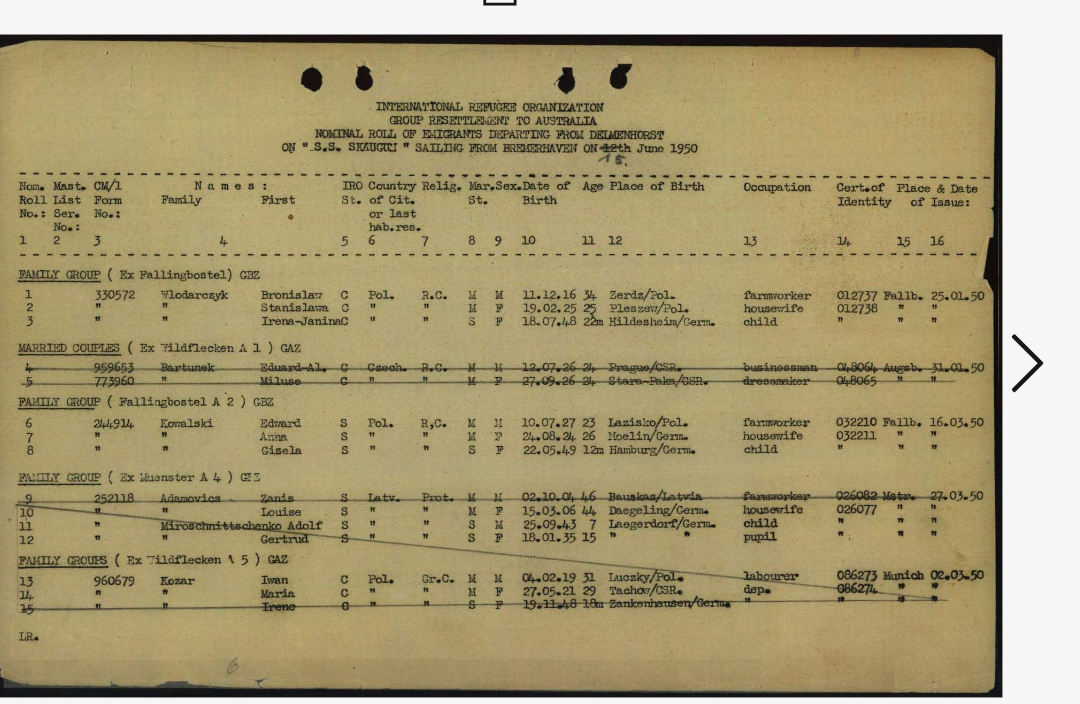 click at bounding box center [922, 300] 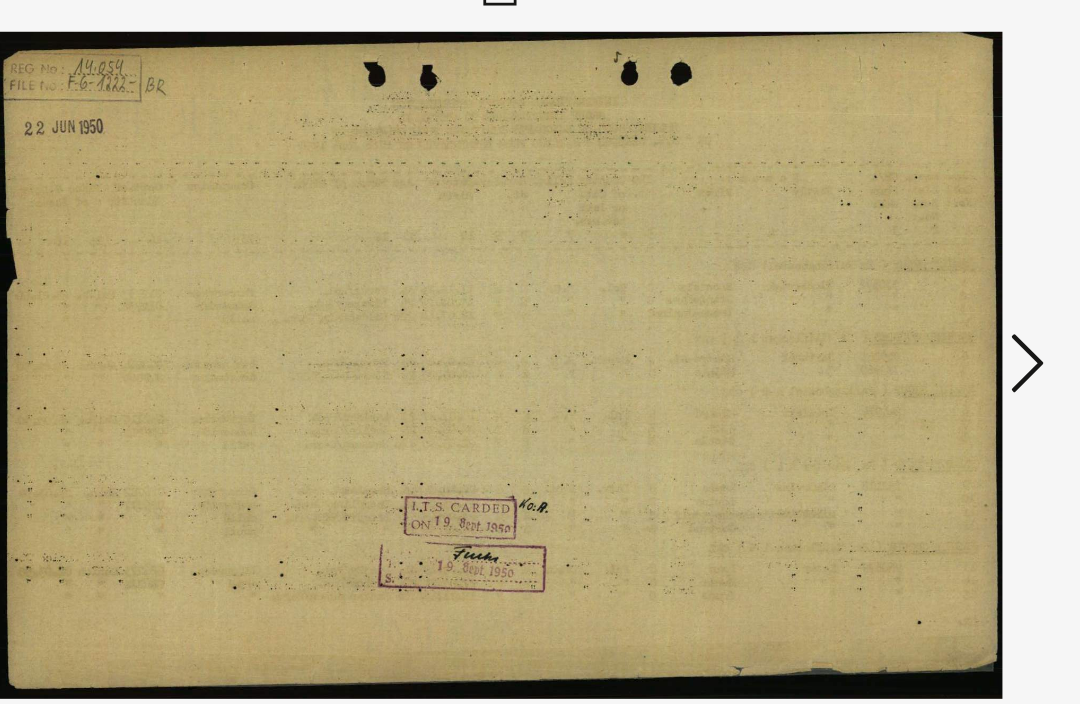 click at bounding box center [922, 300] 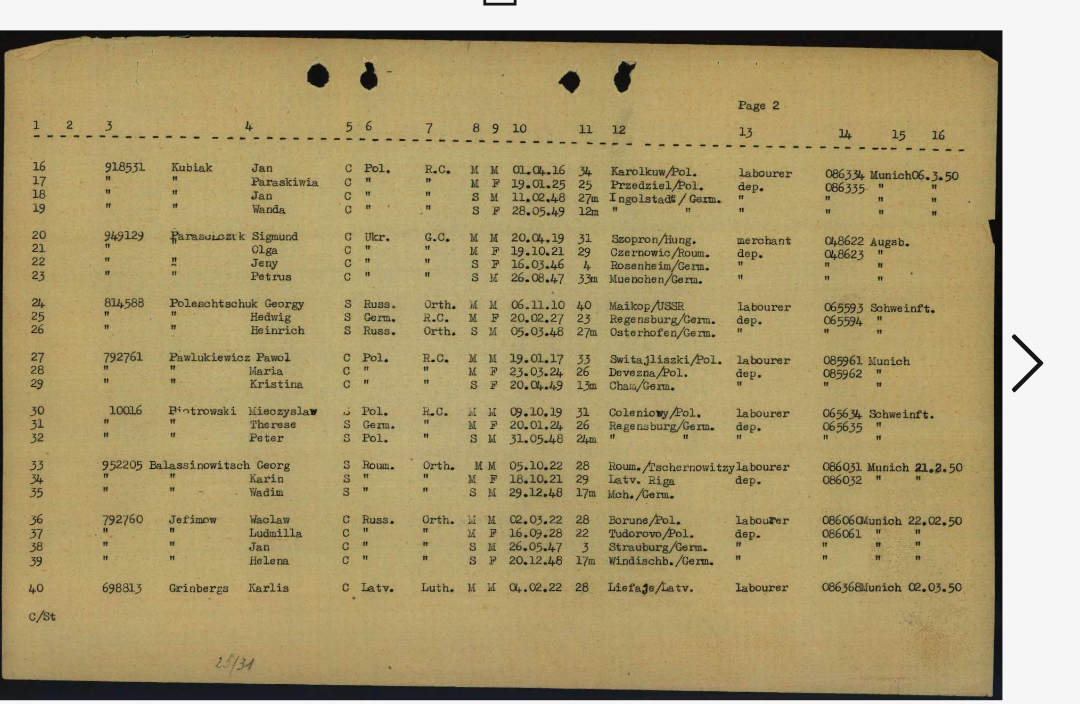 click at bounding box center [922, 300] 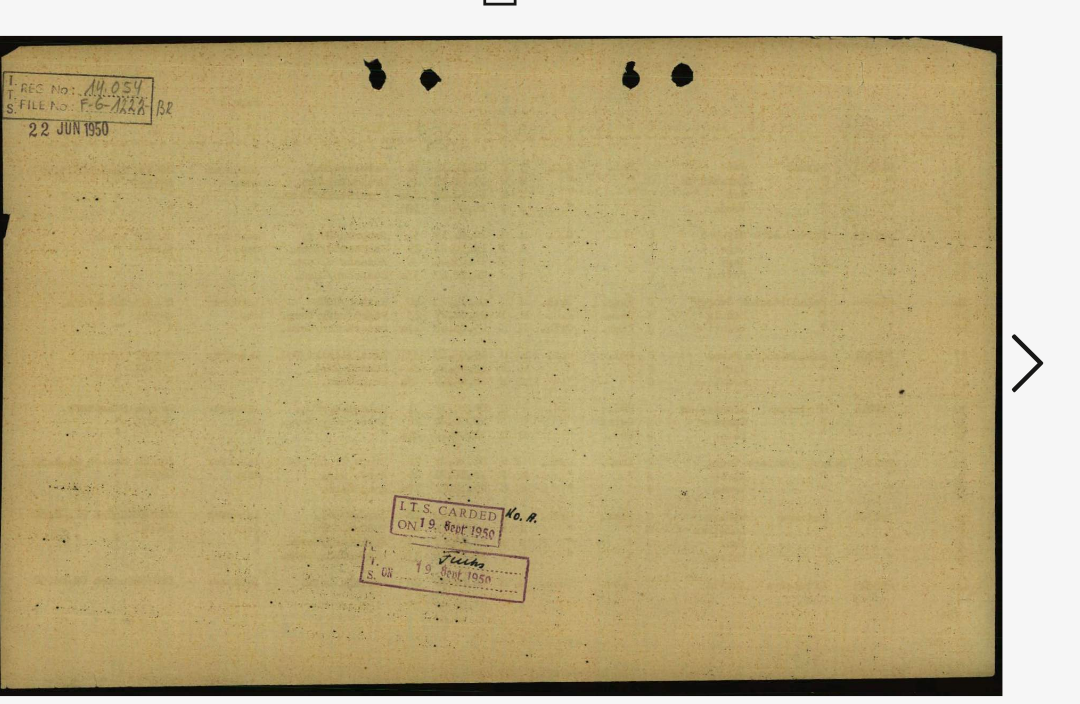click at bounding box center (922, 300) 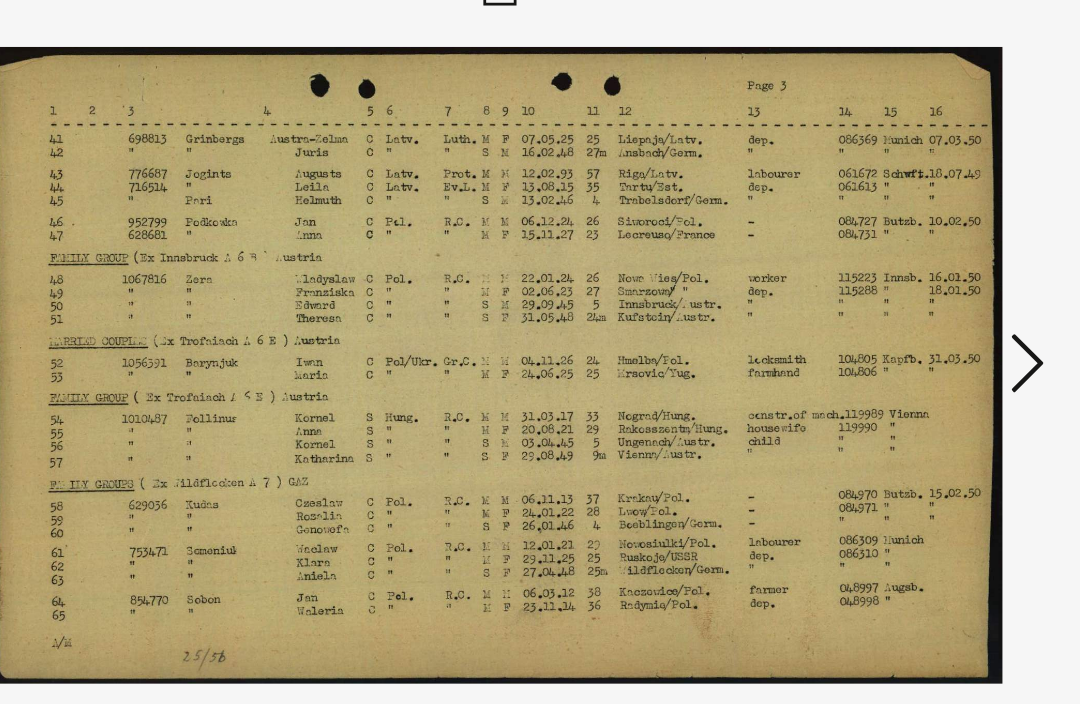 click at bounding box center (922, 300) 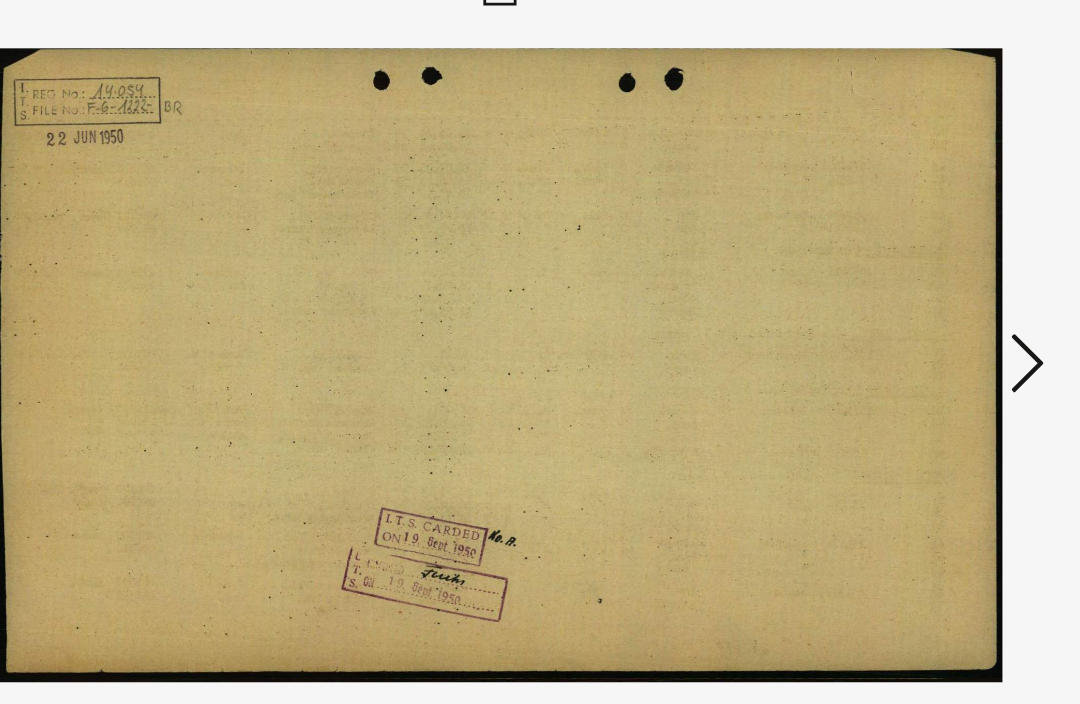 click at bounding box center (922, 300) 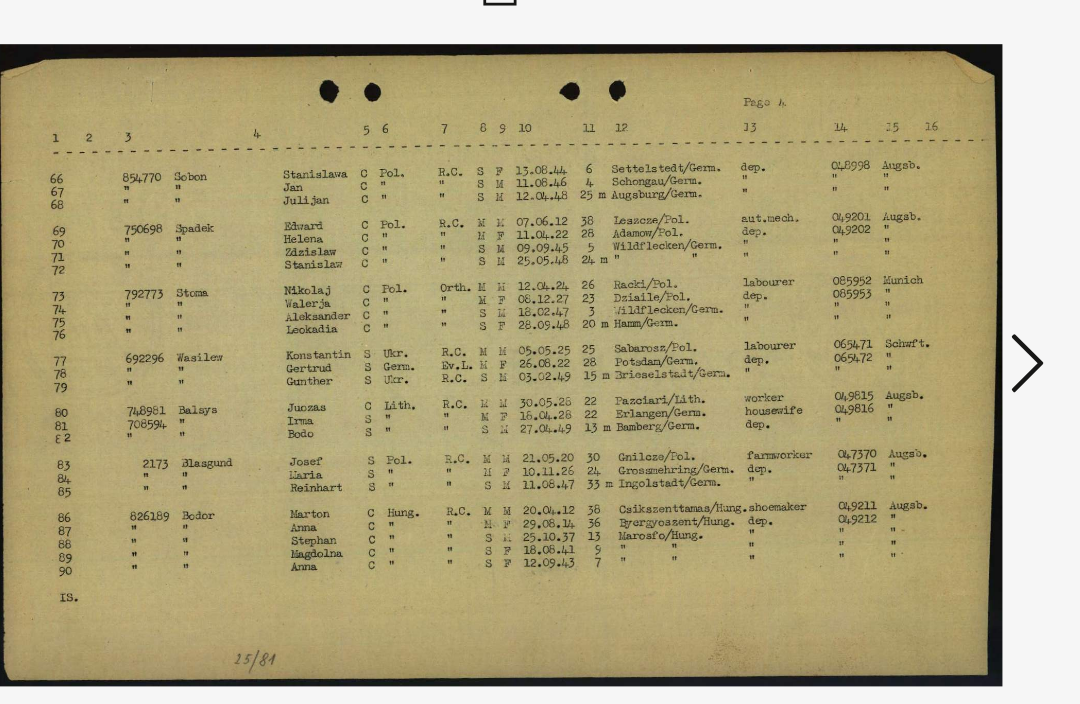 click at bounding box center [922, 300] 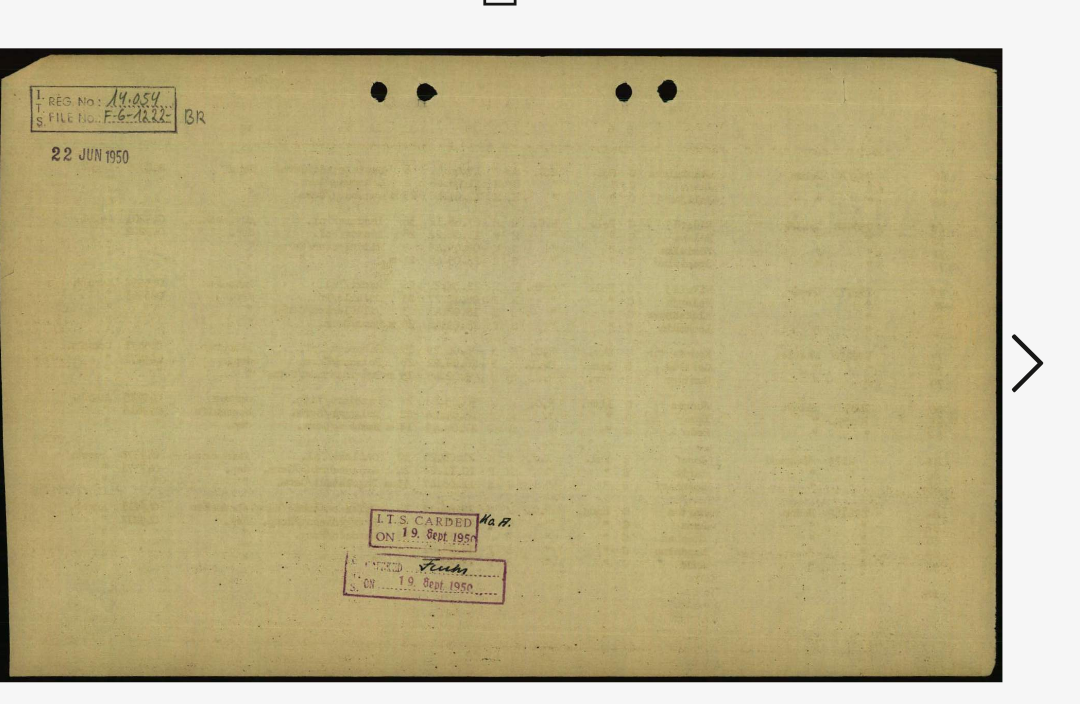 click at bounding box center (922, 300) 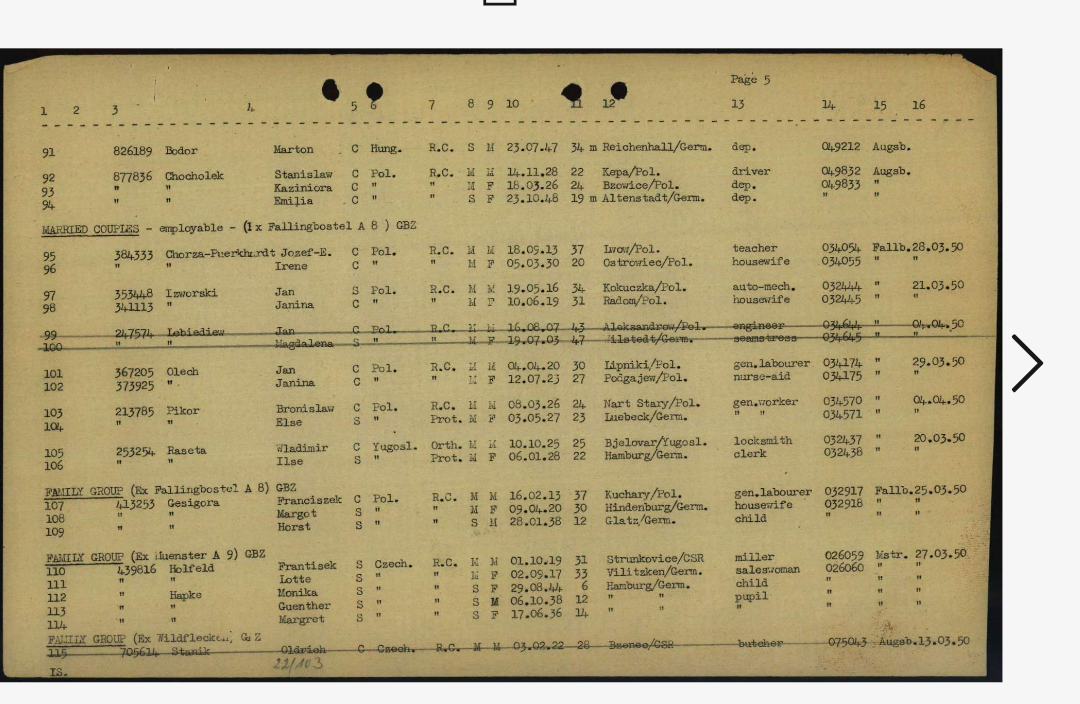 click at bounding box center [922, 300] 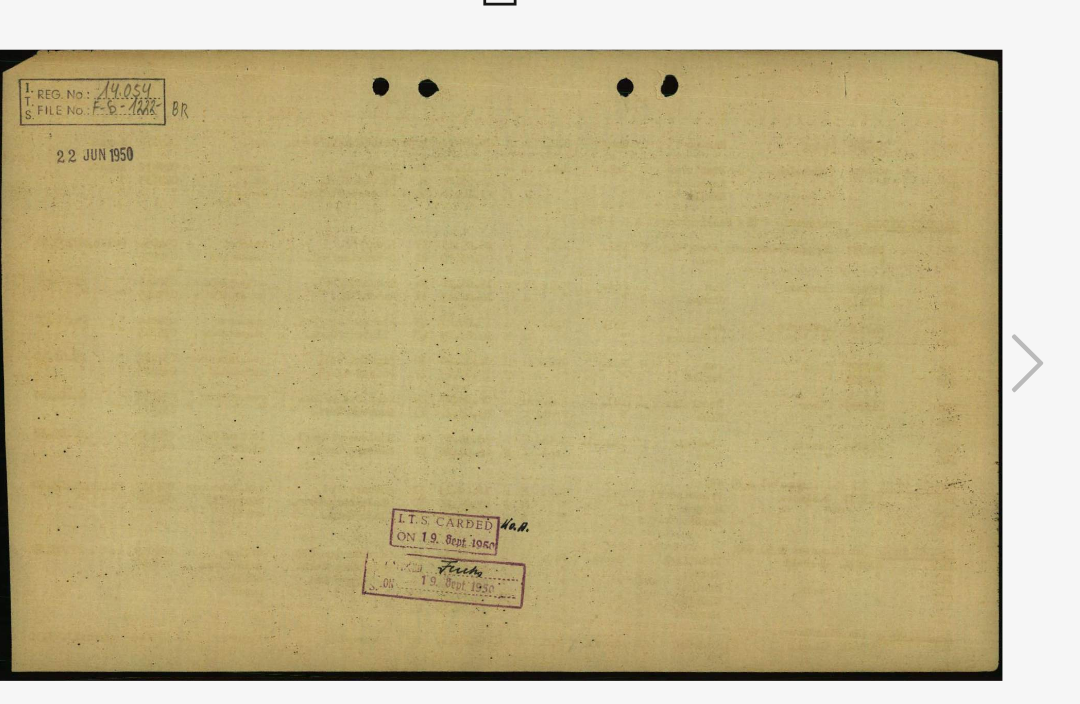 click at bounding box center (540, 302) 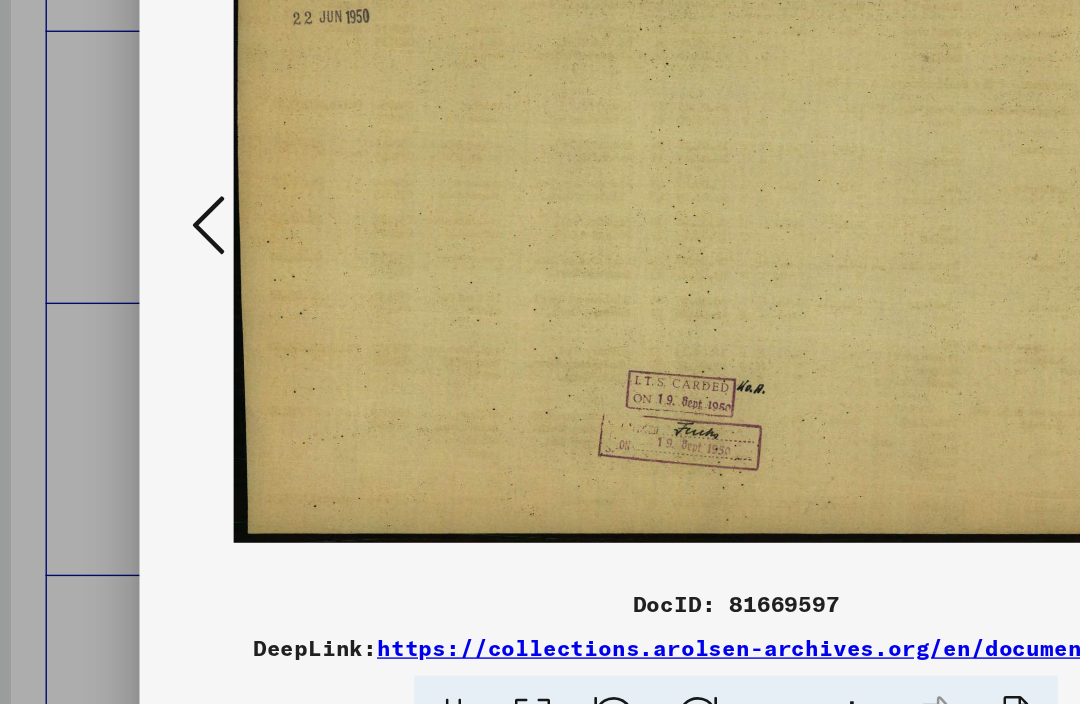 click at bounding box center [158, 301] 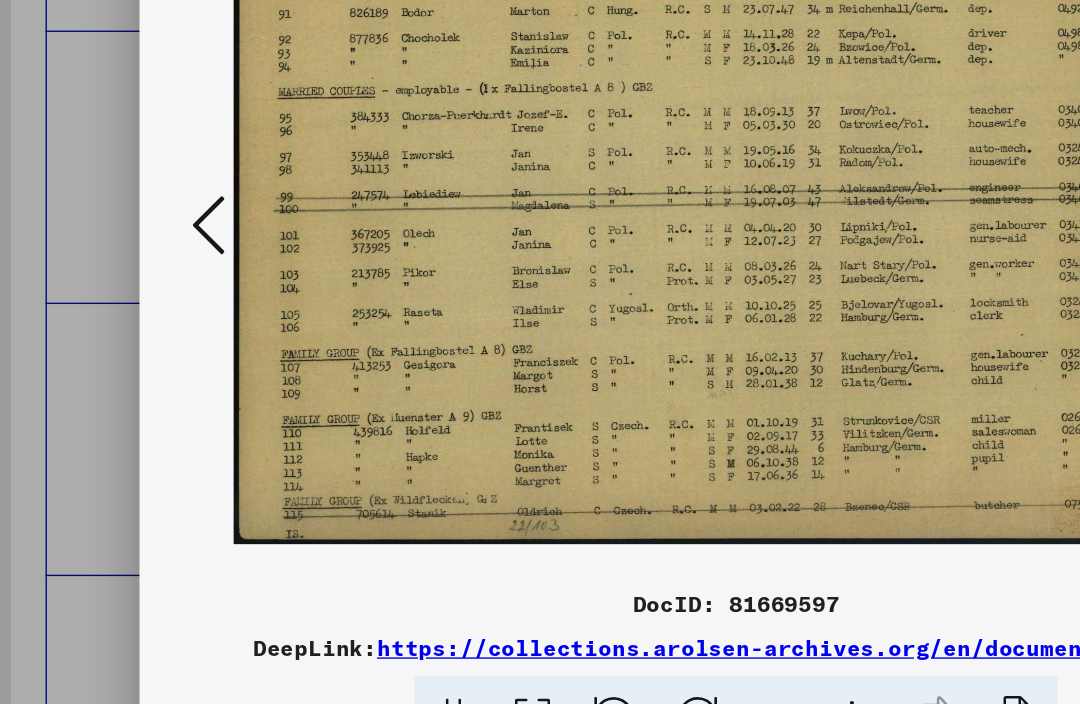 click at bounding box center [540, 302] 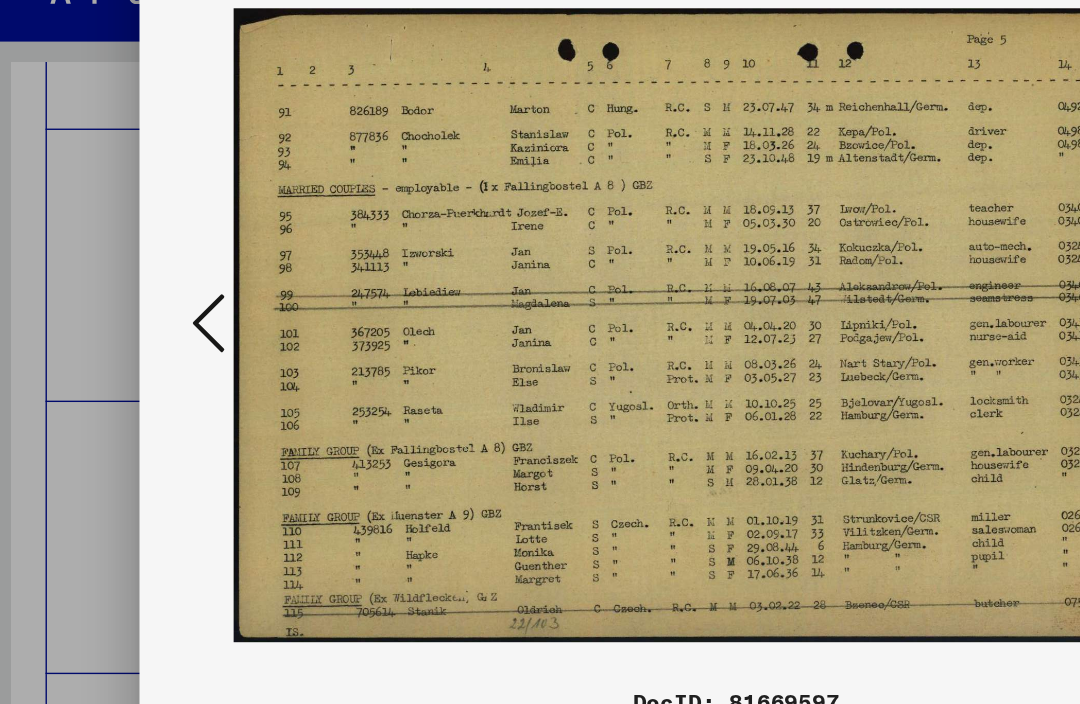click at bounding box center [158, 300] 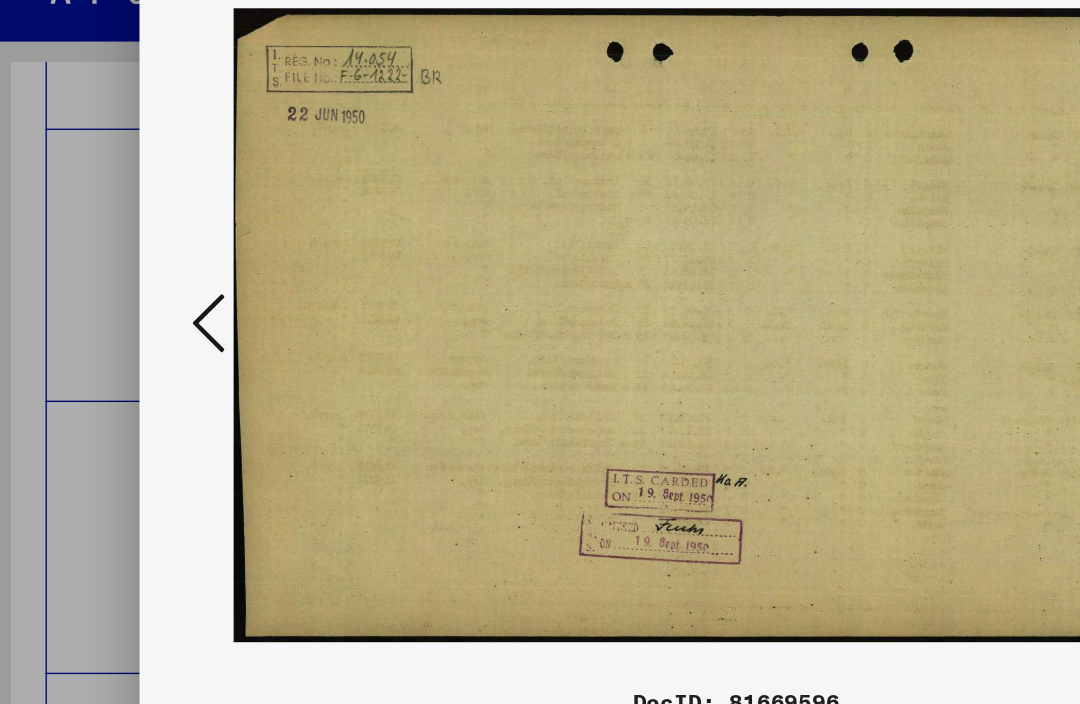 click at bounding box center (158, 301) 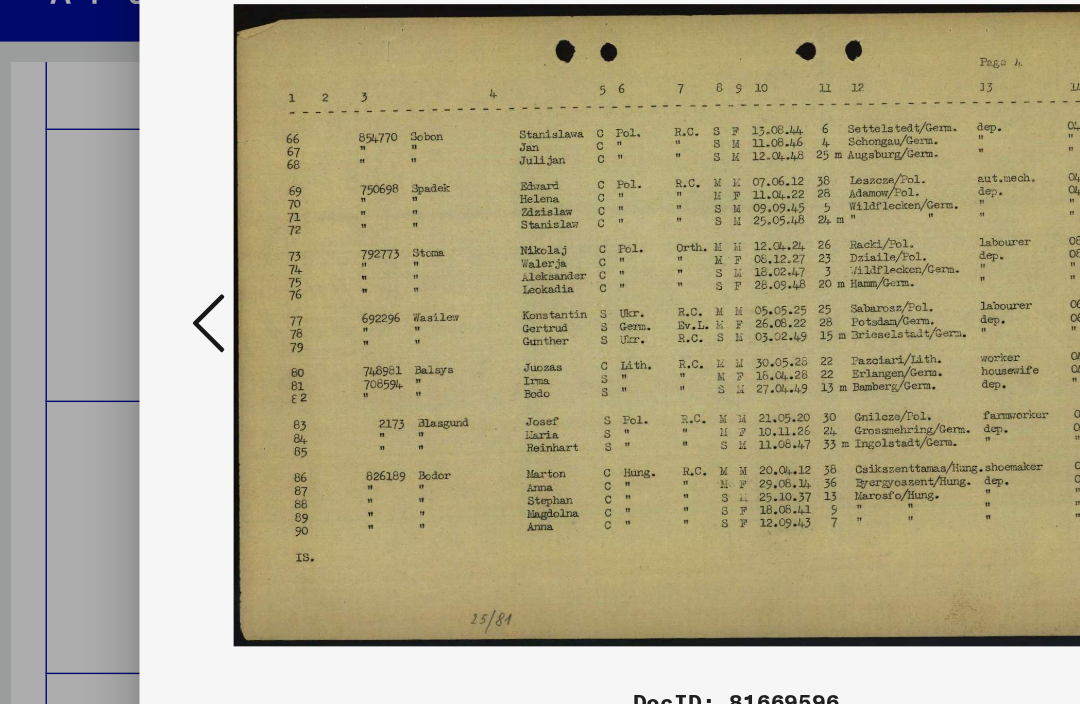 click at bounding box center [158, 301] 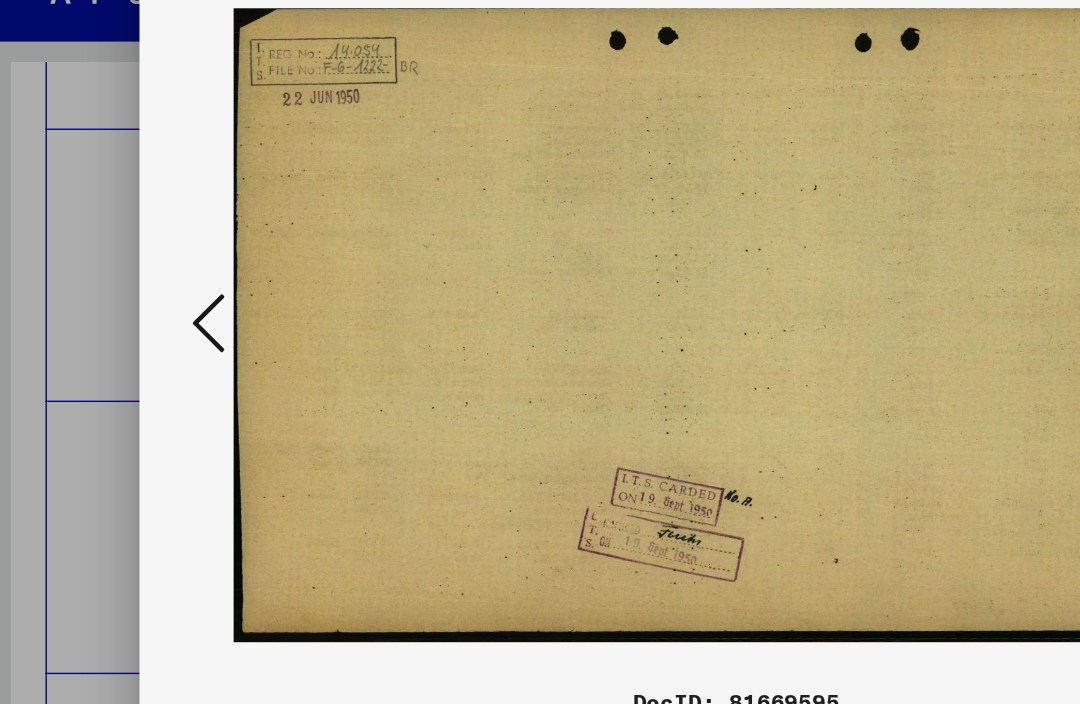 click at bounding box center [158, 300] 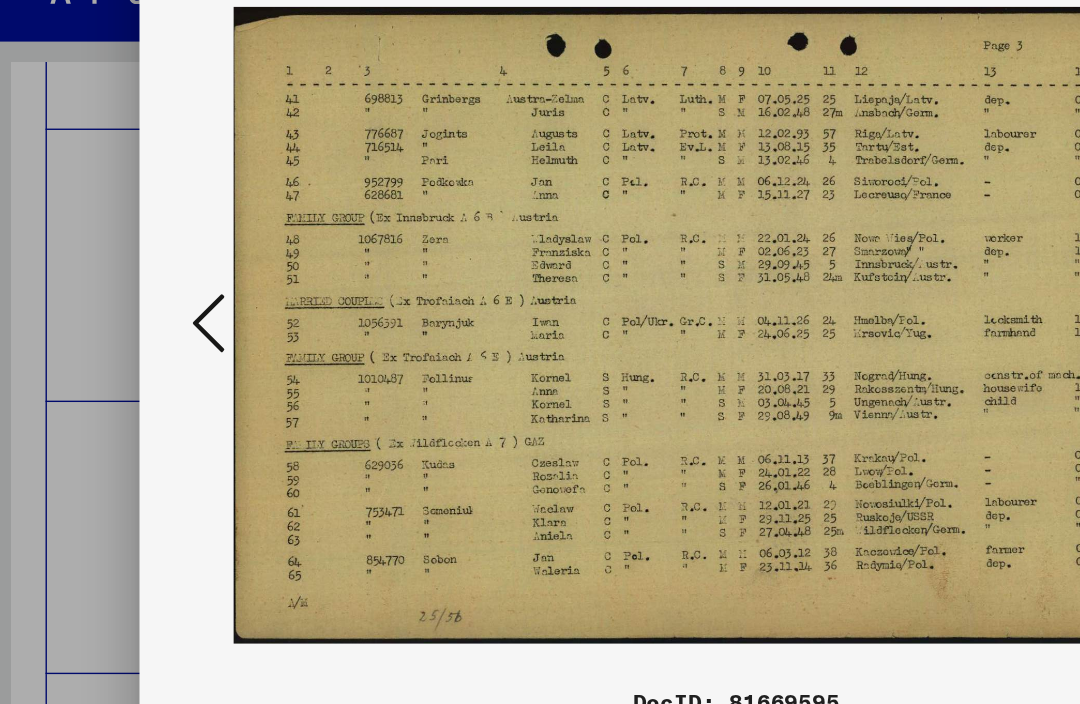 click at bounding box center [158, 300] 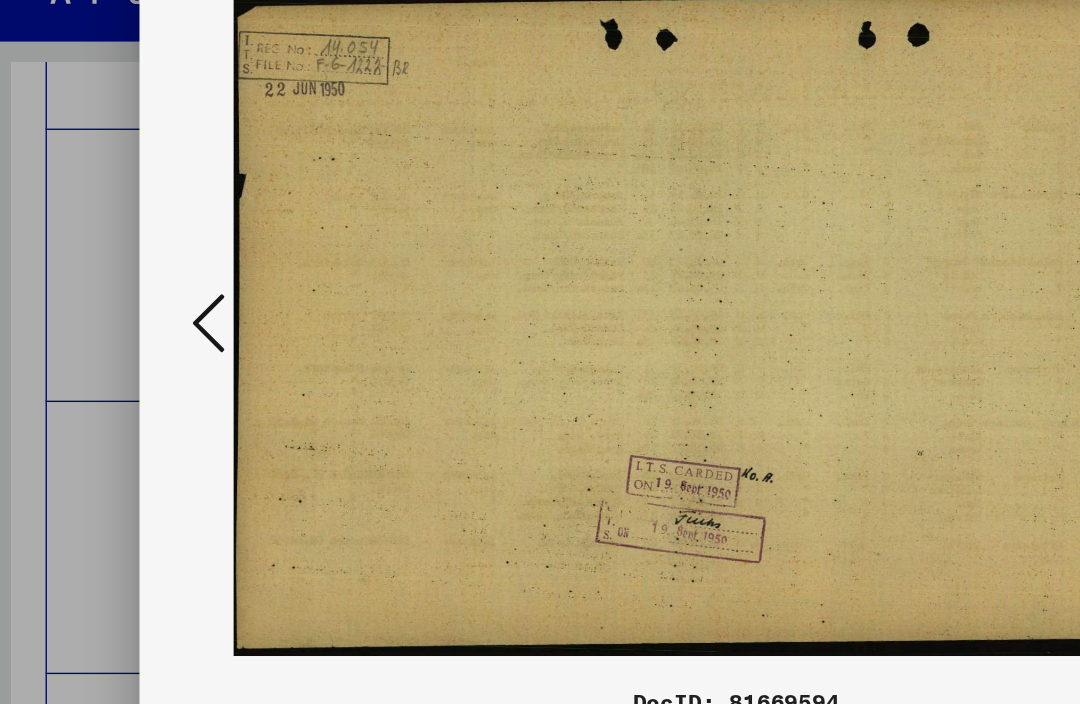 click at bounding box center [158, 300] 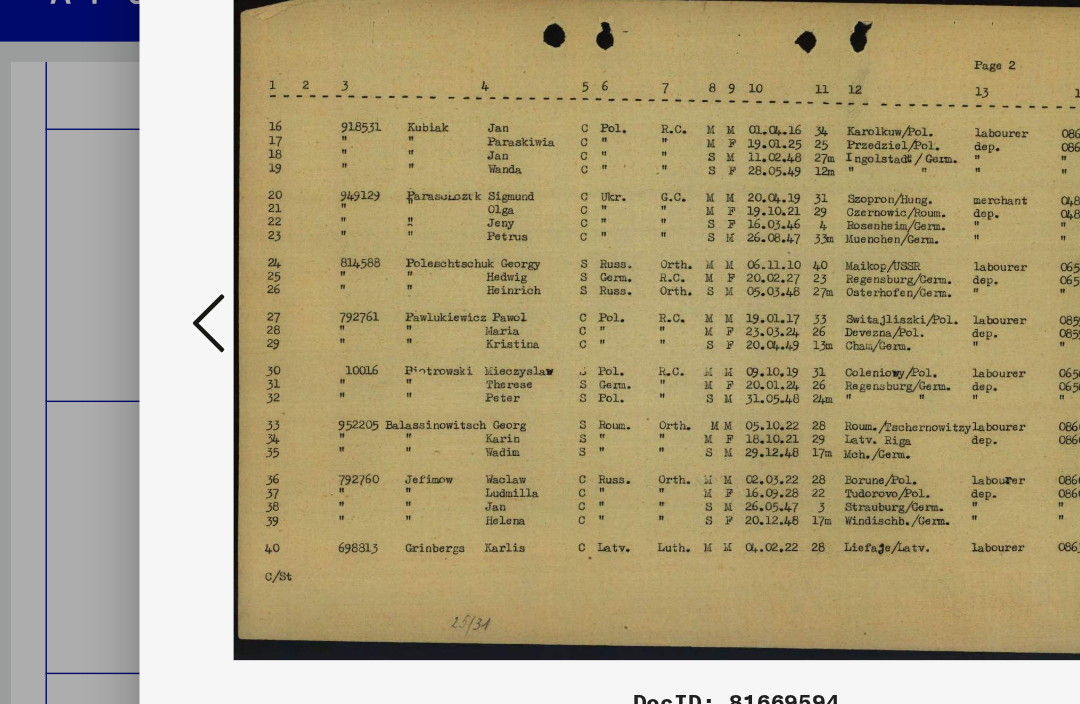 click at bounding box center (158, 300) 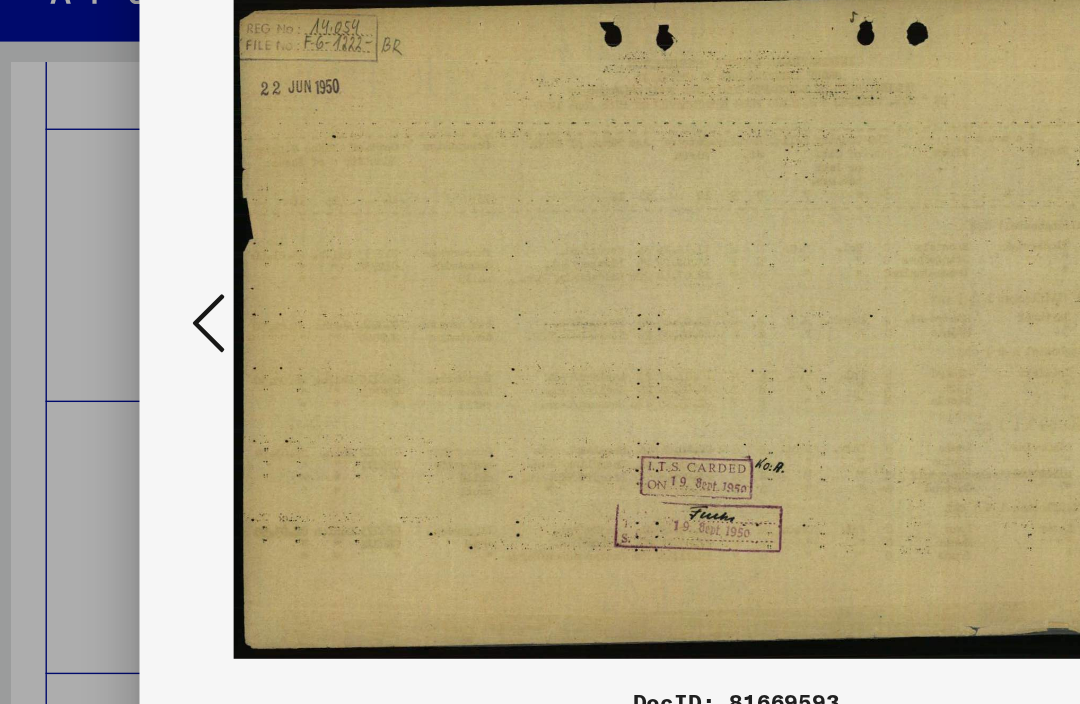 click at bounding box center [158, 300] 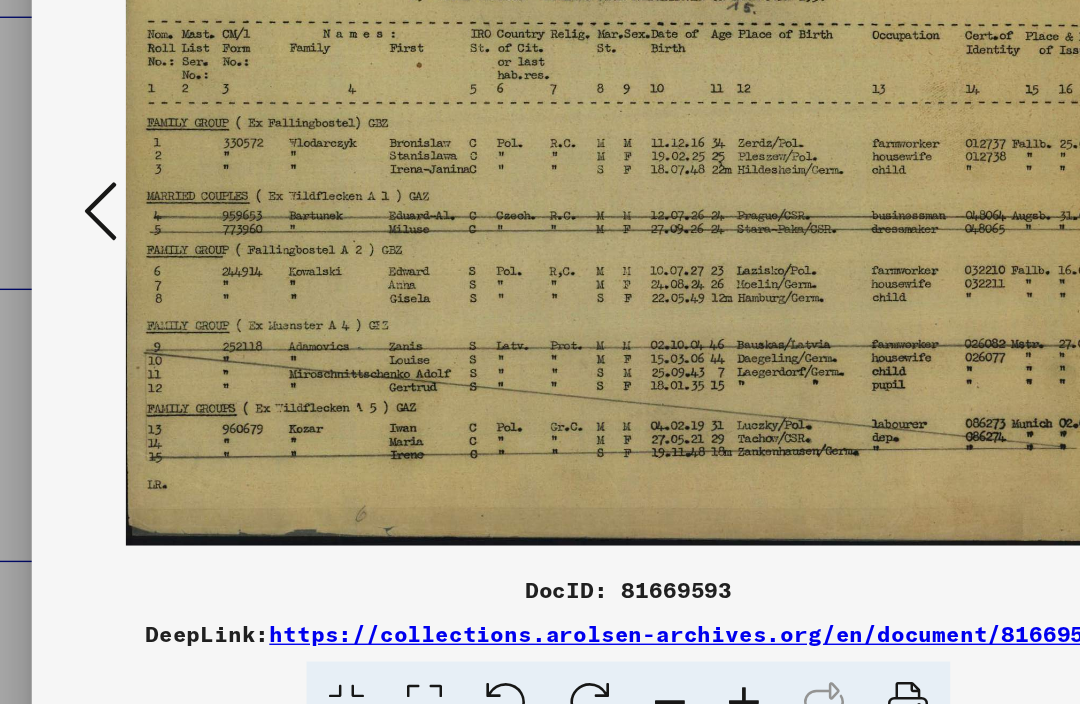 click at bounding box center (742, 656) 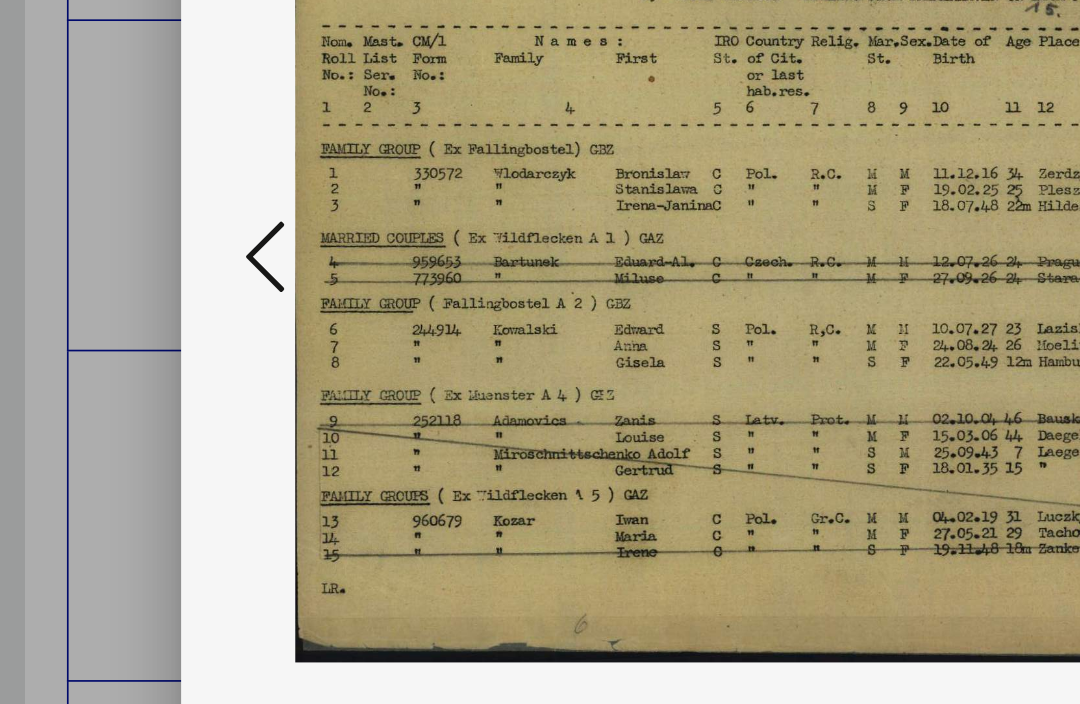 click at bounding box center [158, 300] 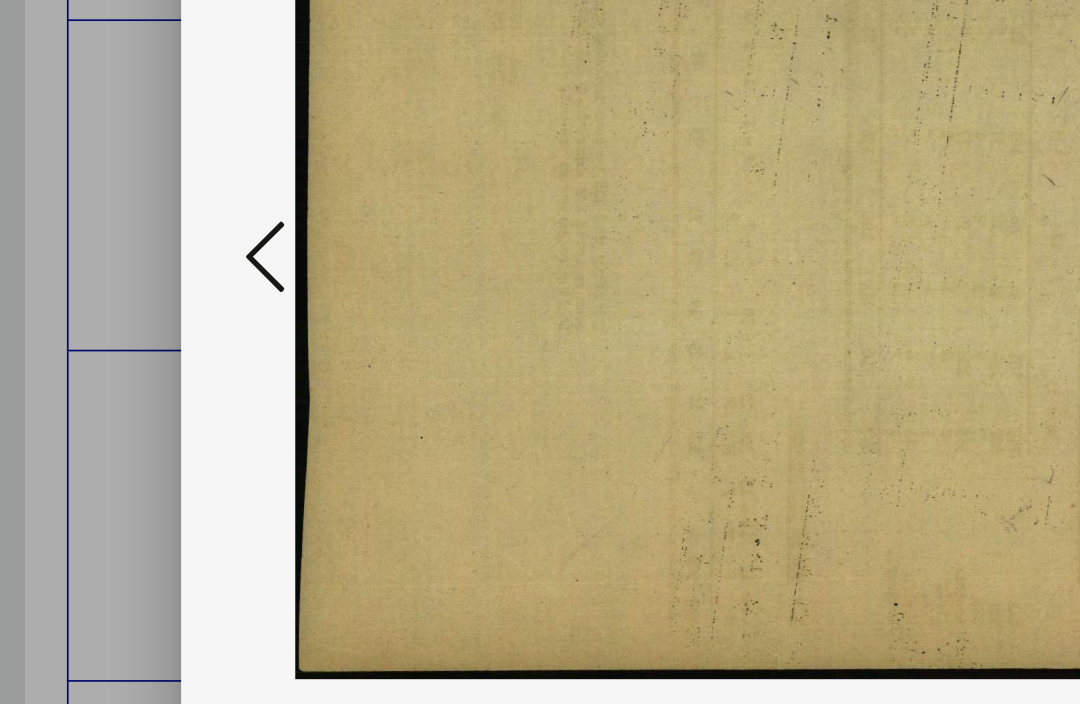 click at bounding box center (158, 300) 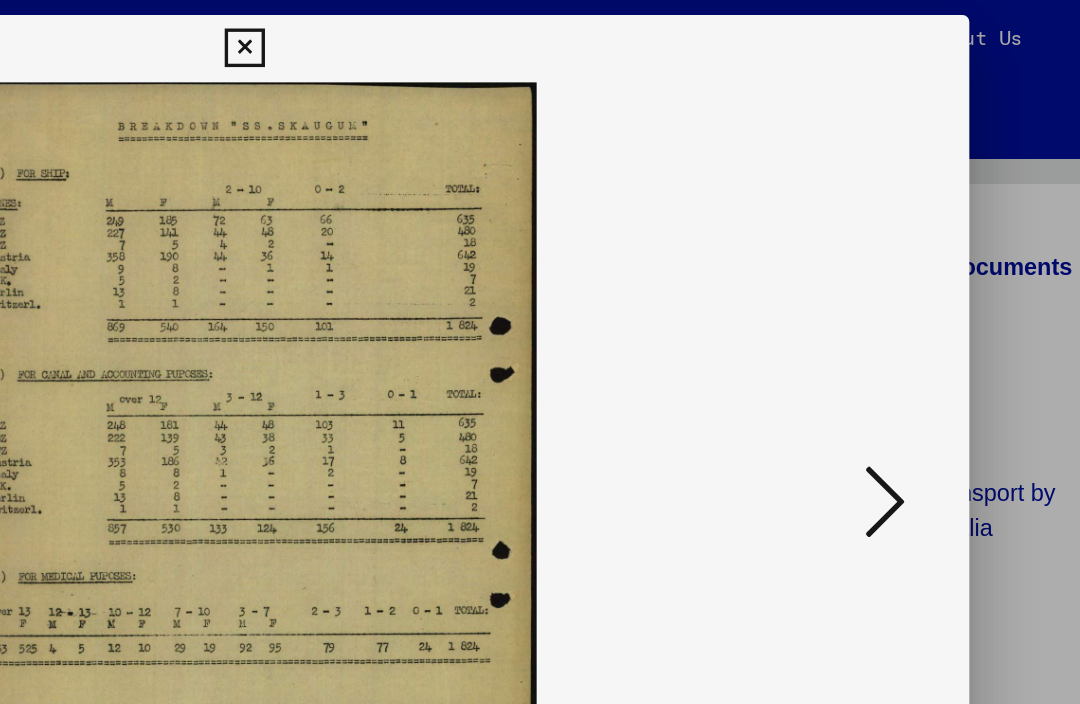 click at bounding box center (539, 30) 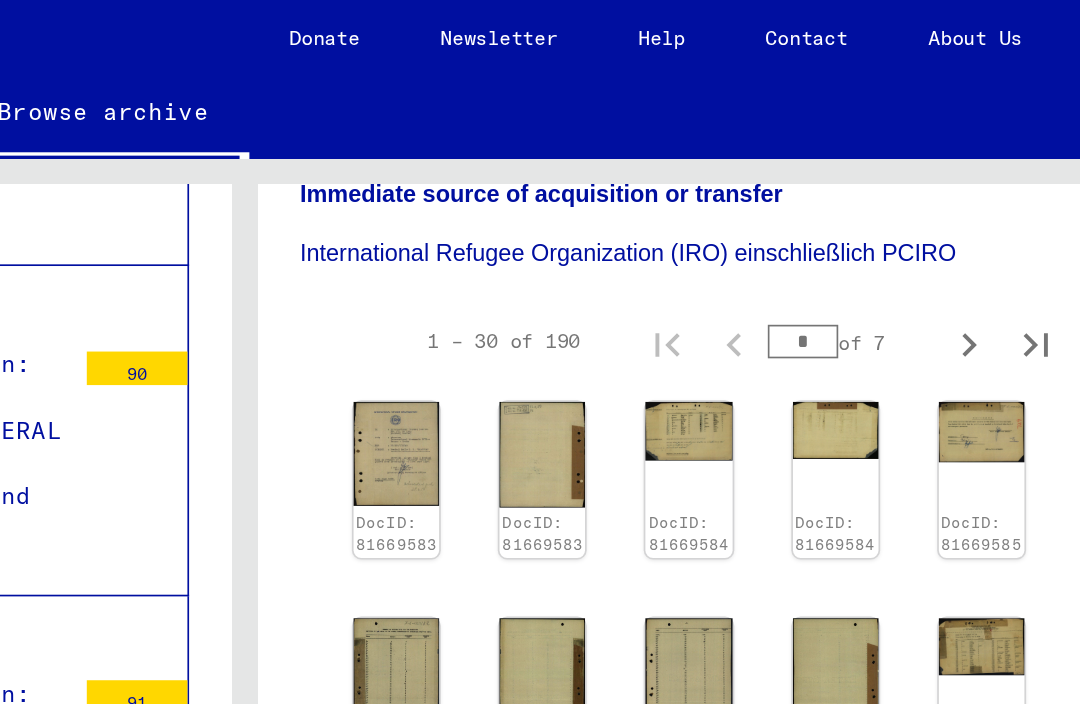 scroll, scrollTop: 608, scrollLeft: 0, axis: vertical 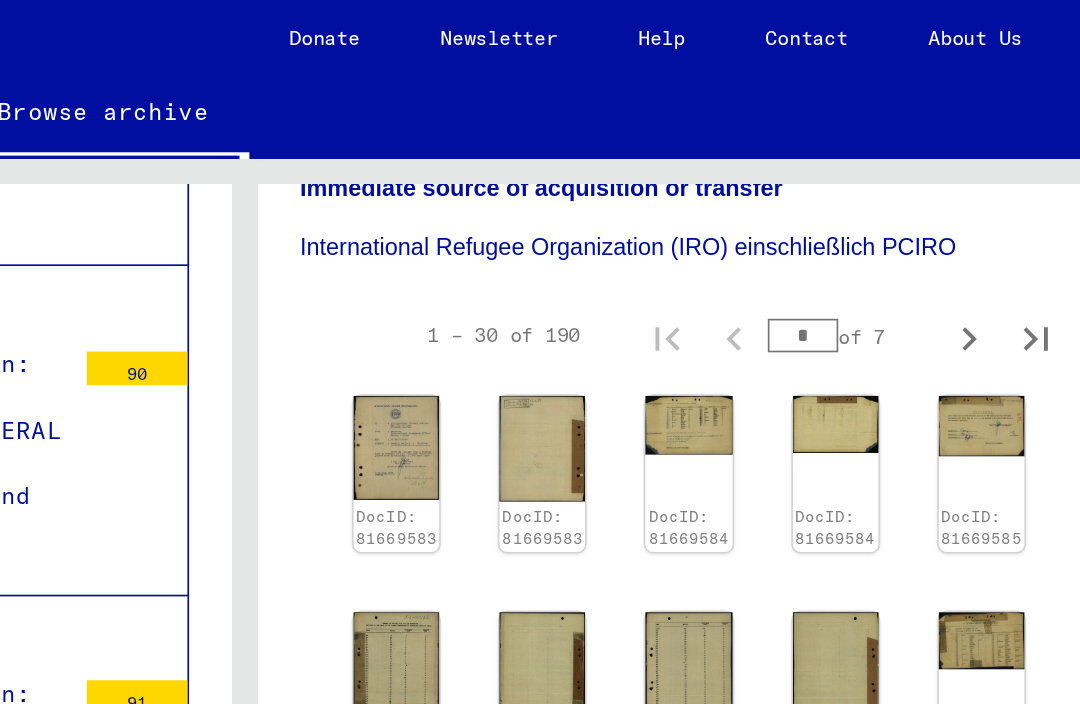 click 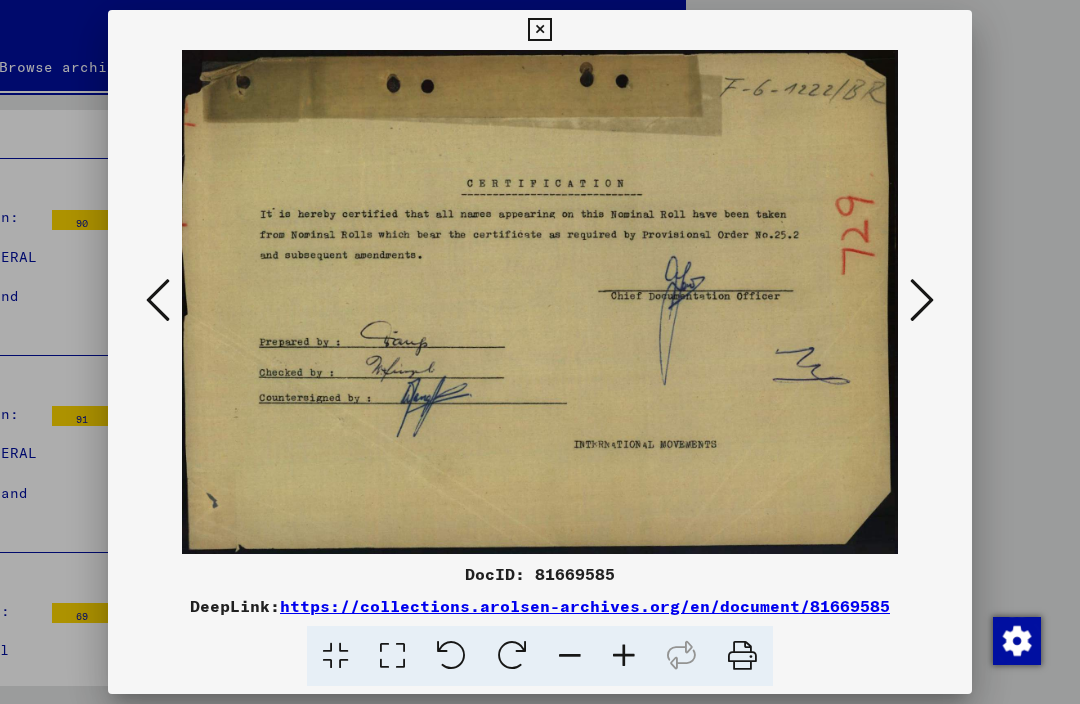 click at bounding box center [158, 301] 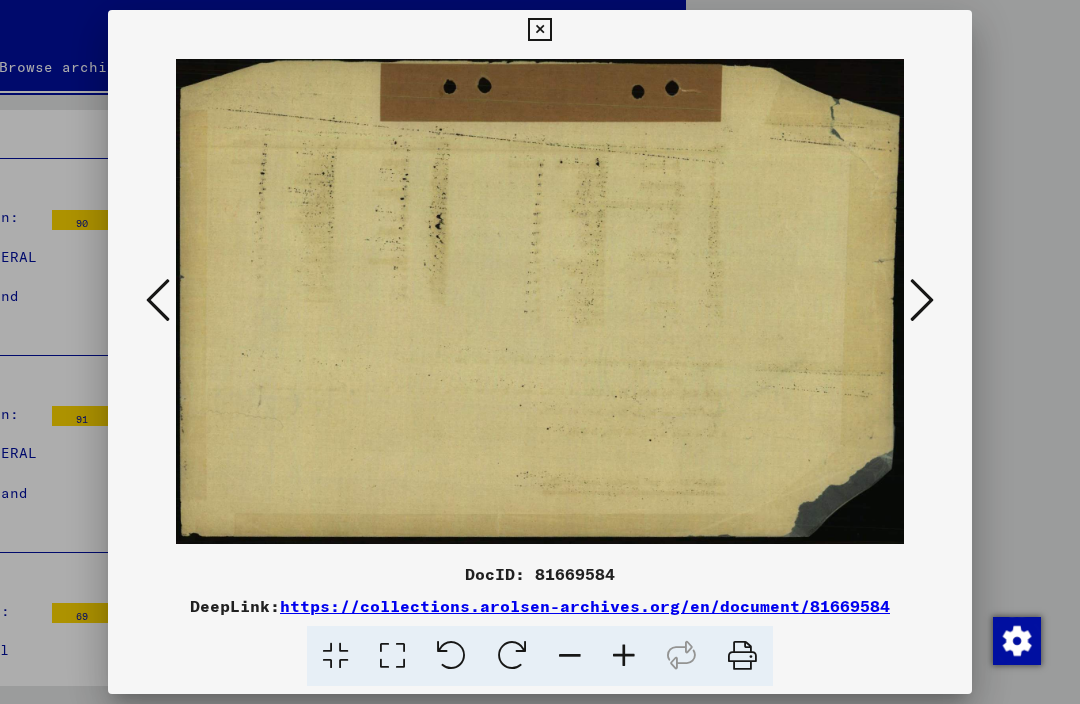click at bounding box center (158, 301) 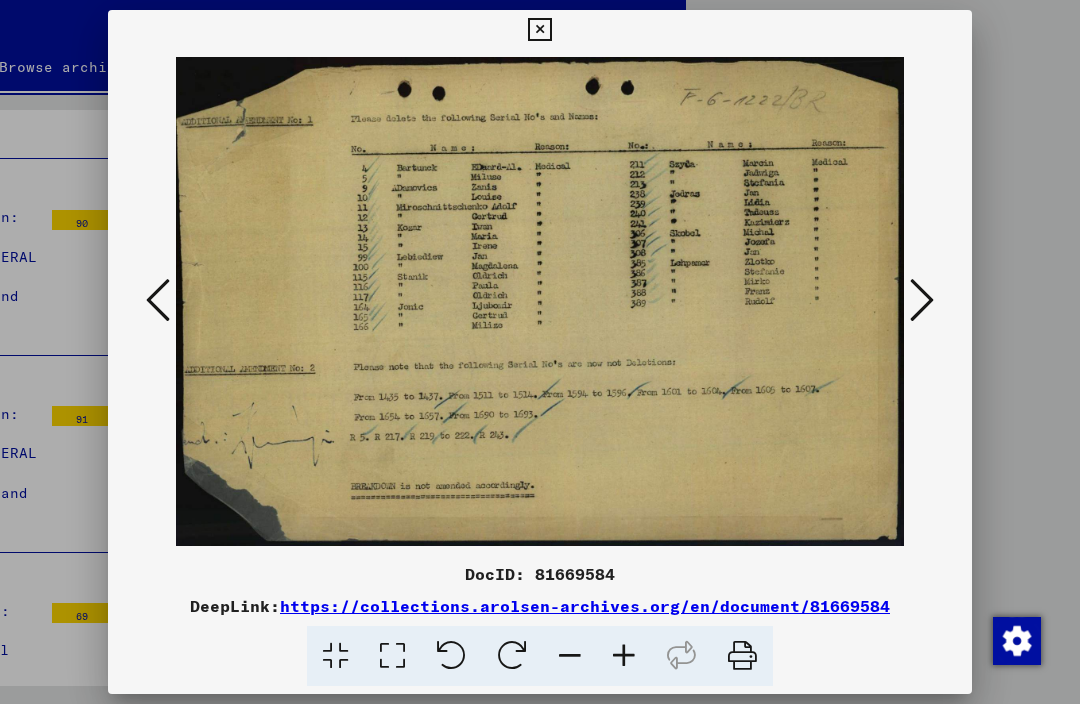 click at bounding box center (540, 302) 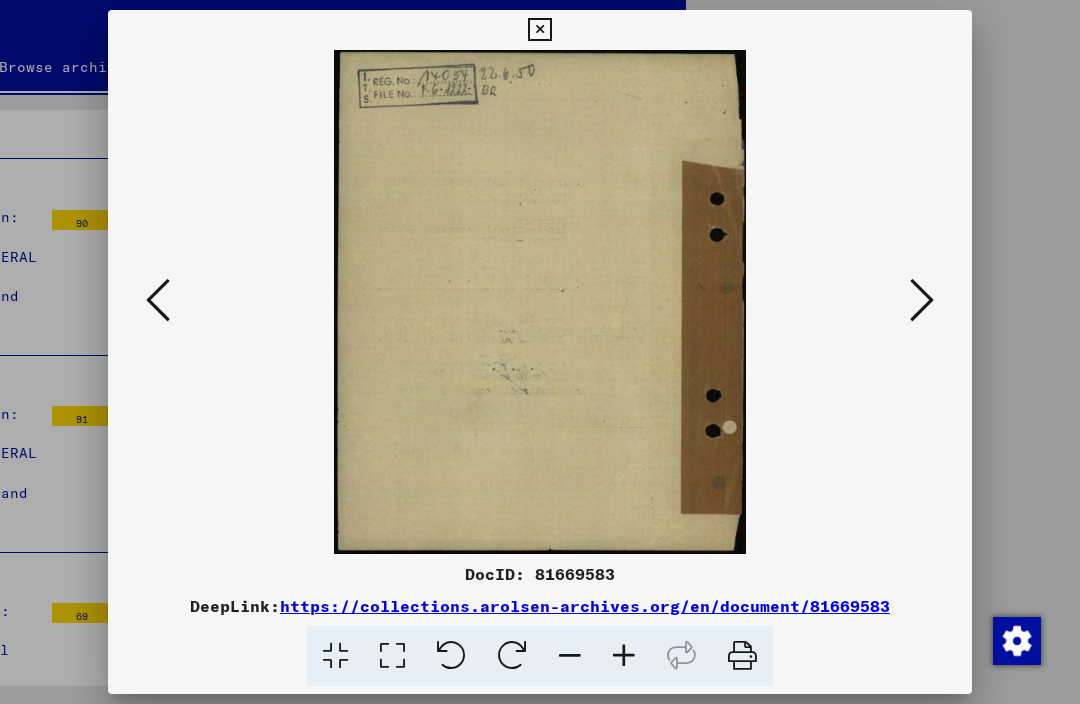 click at bounding box center [158, 300] 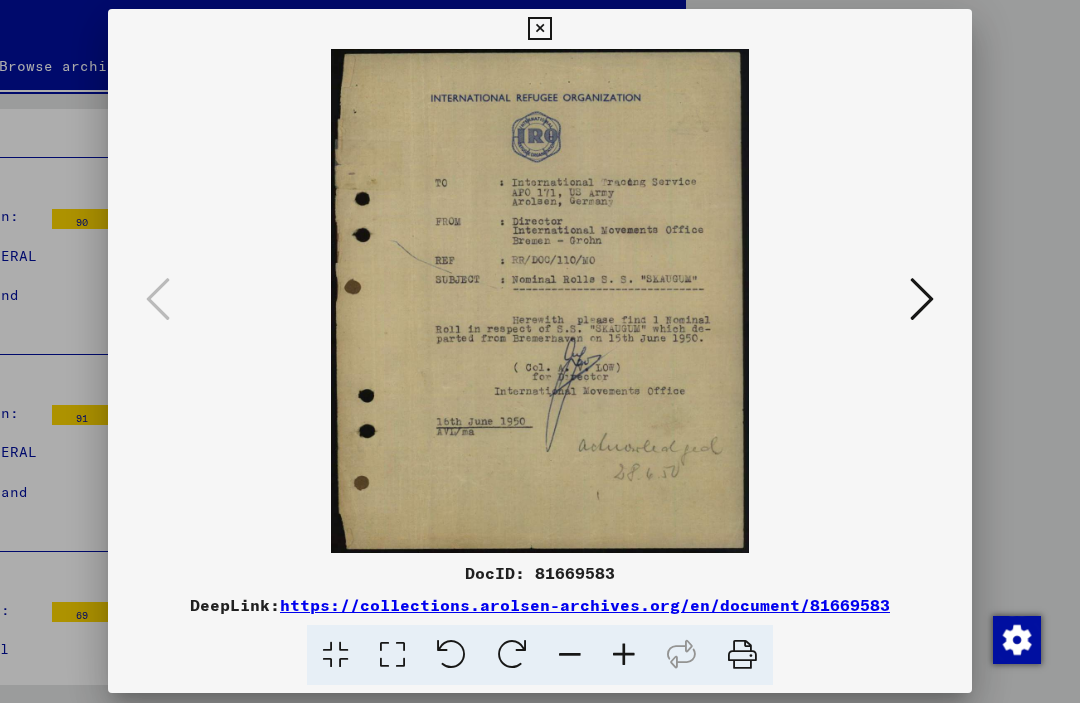 click at bounding box center (742, 656) 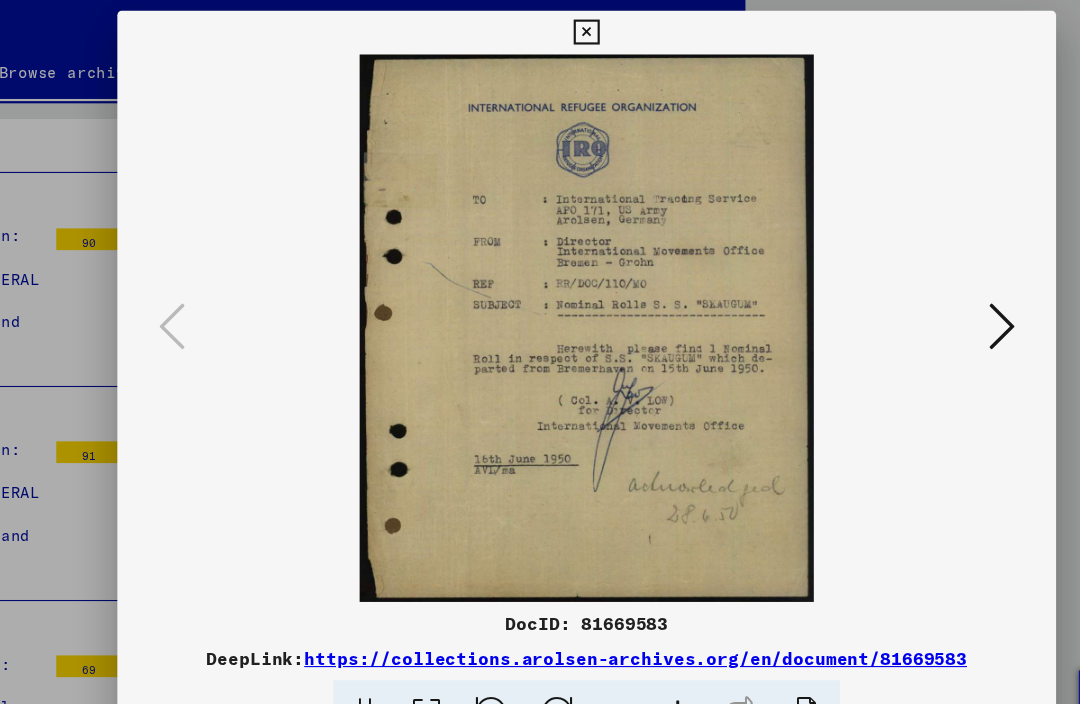 click at bounding box center (922, 300) 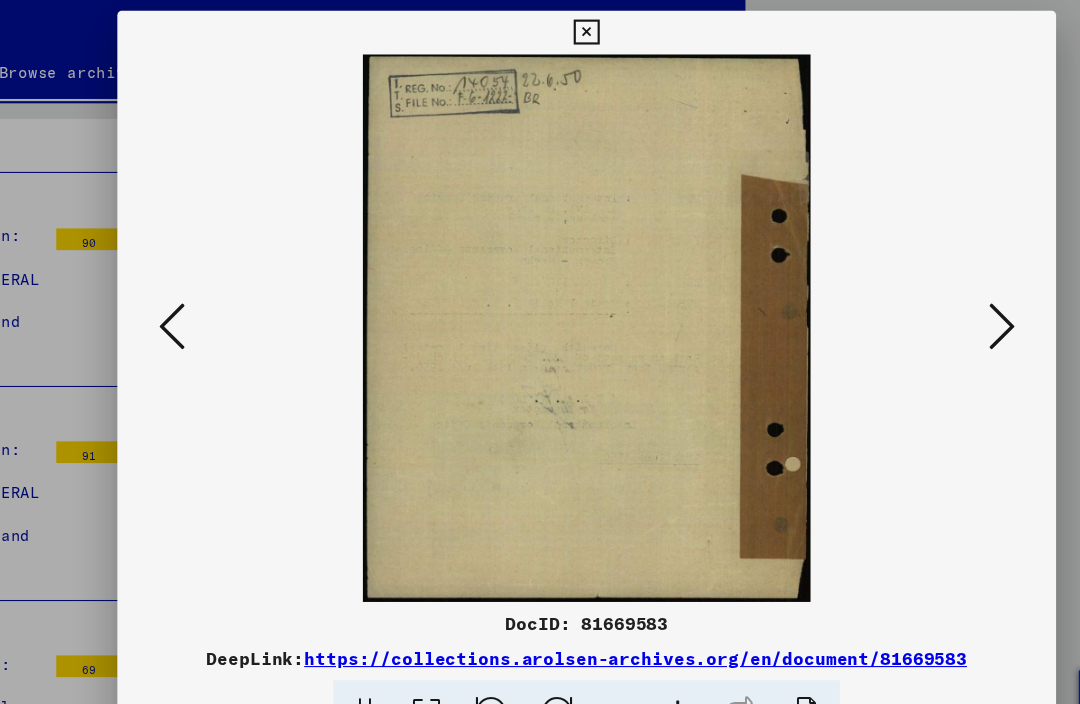click at bounding box center [922, 300] 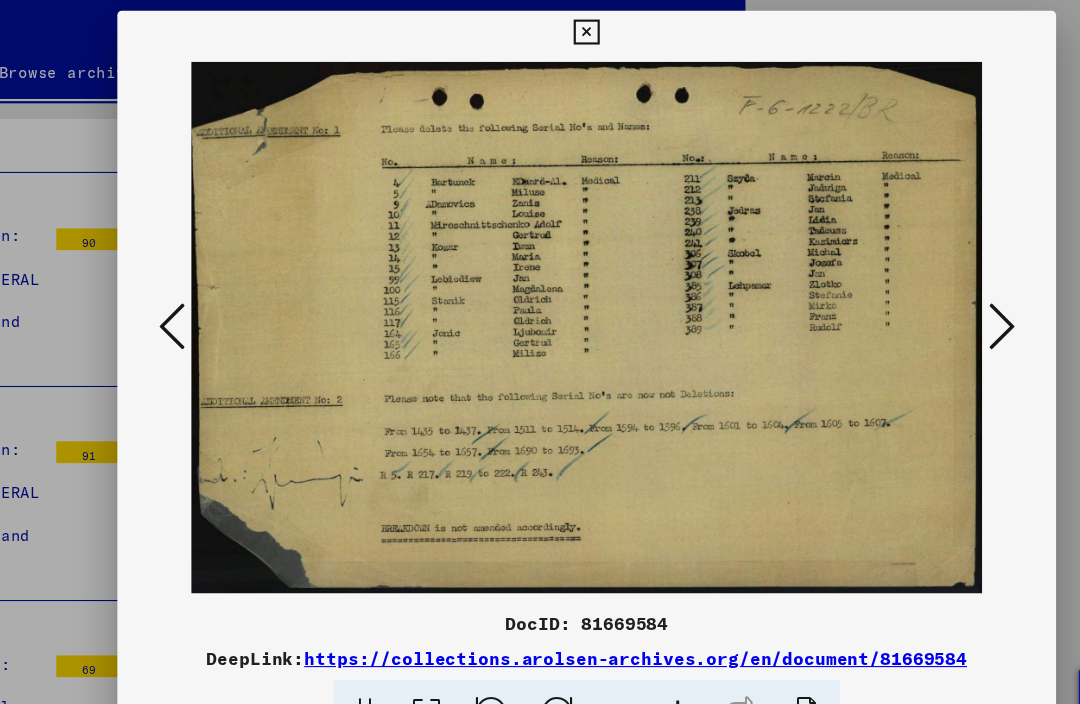 click at bounding box center [922, 300] 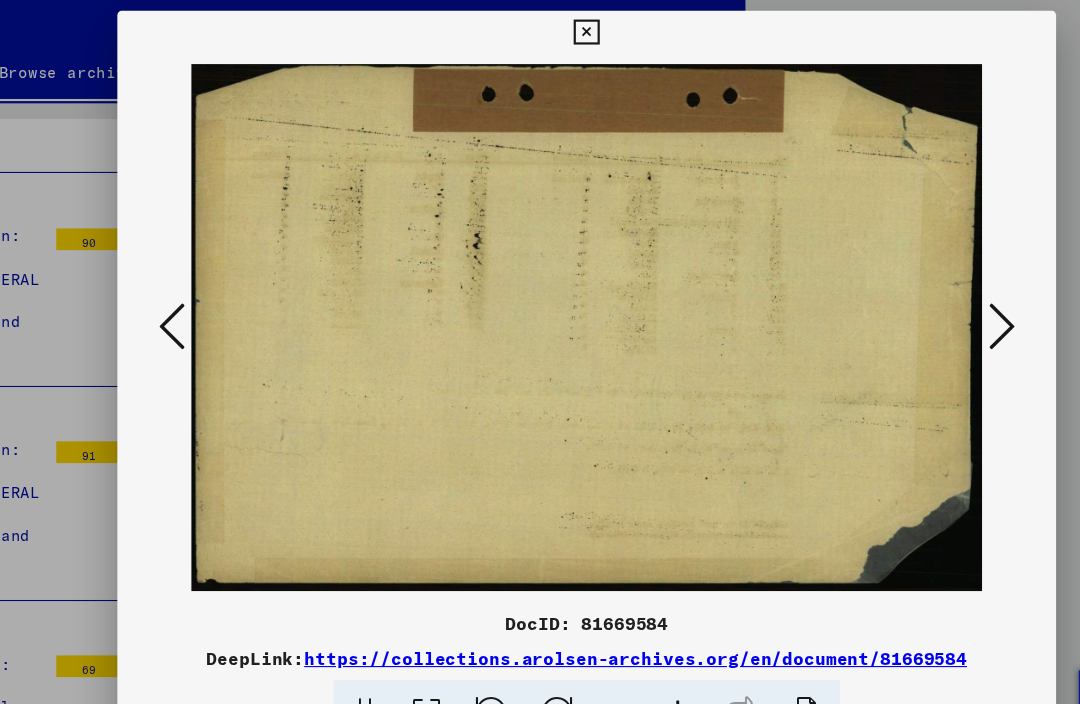 click at bounding box center [922, 300] 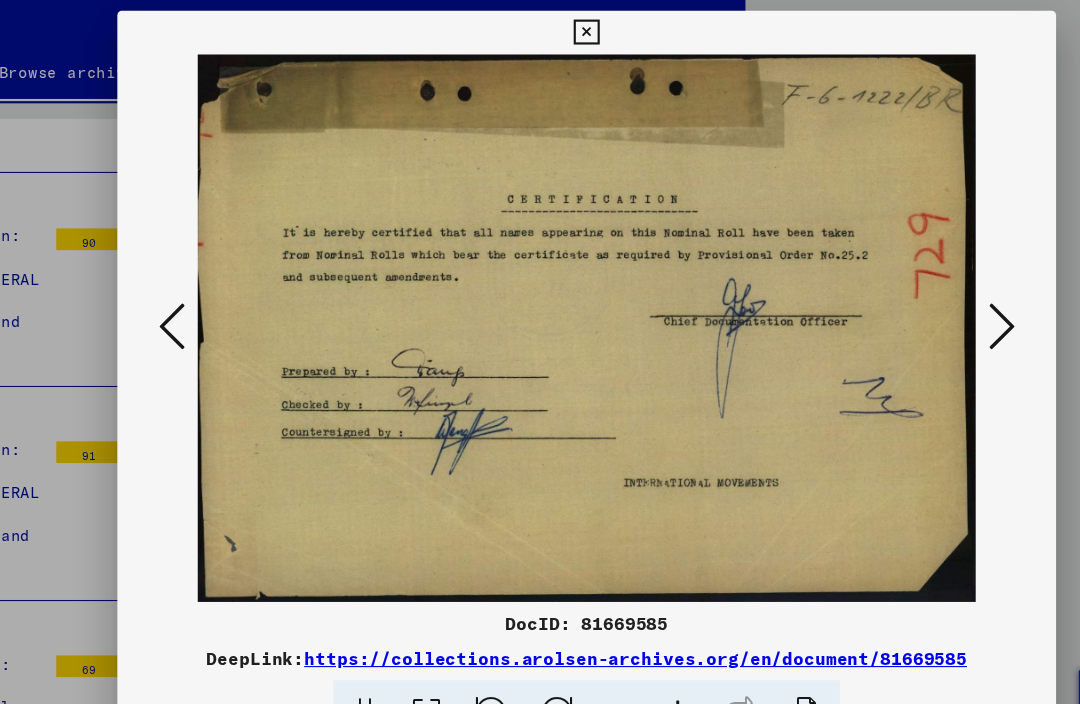click at bounding box center (922, 300) 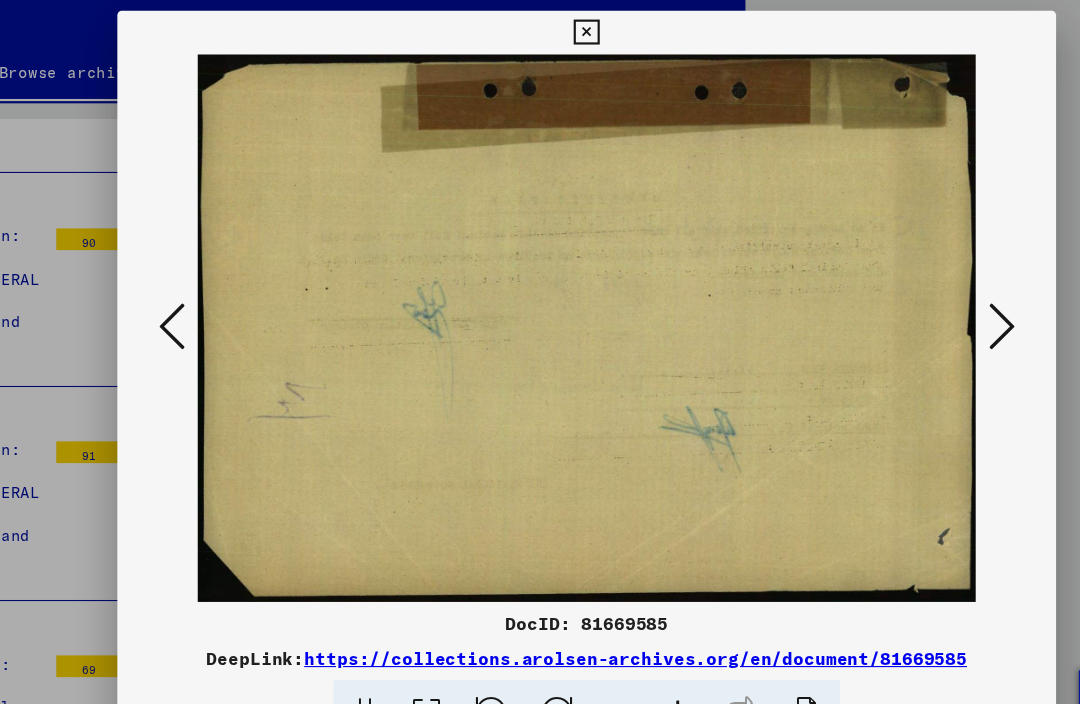 click at bounding box center (922, 300) 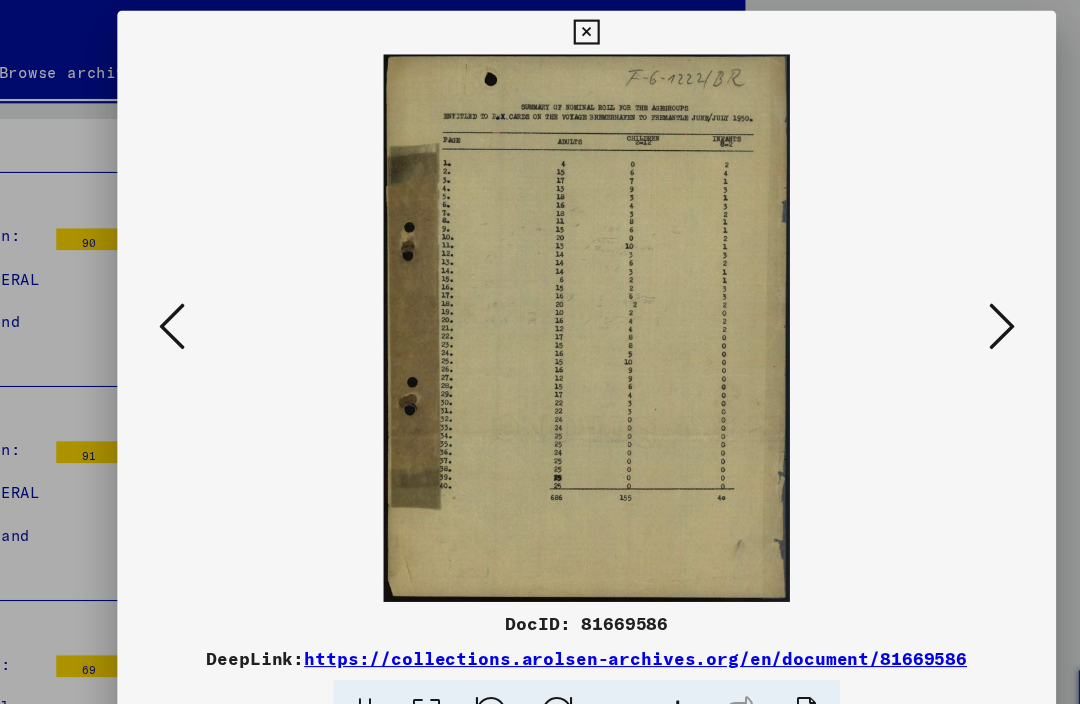 click at bounding box center (922, 300) 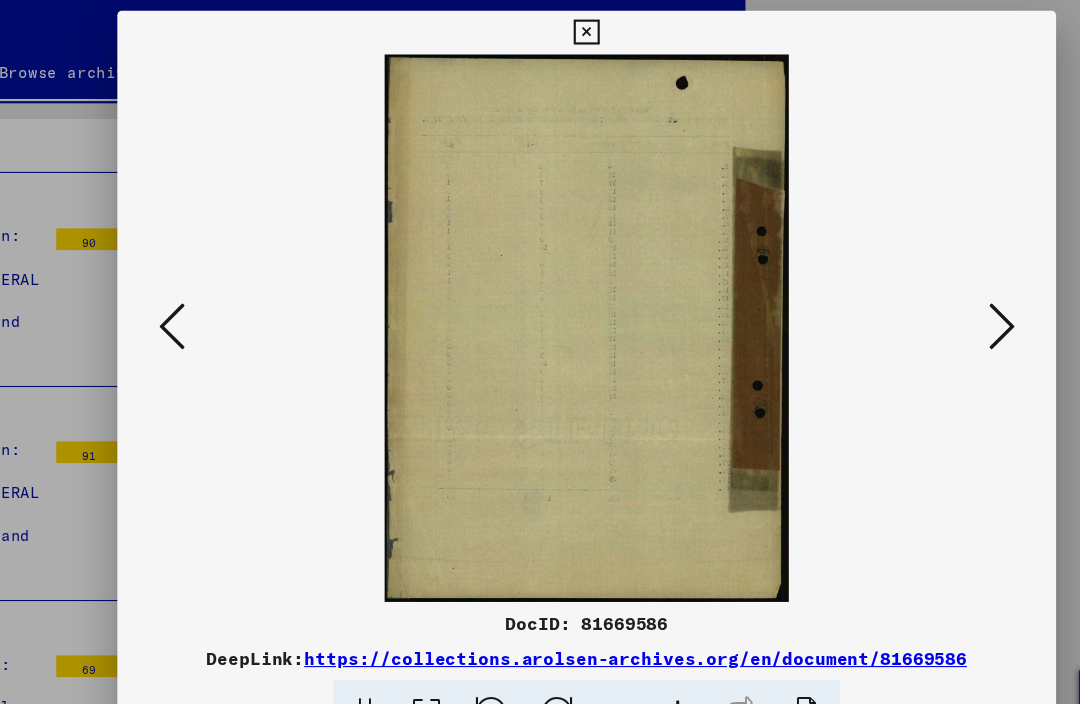 click at bounding box center (922, 300) 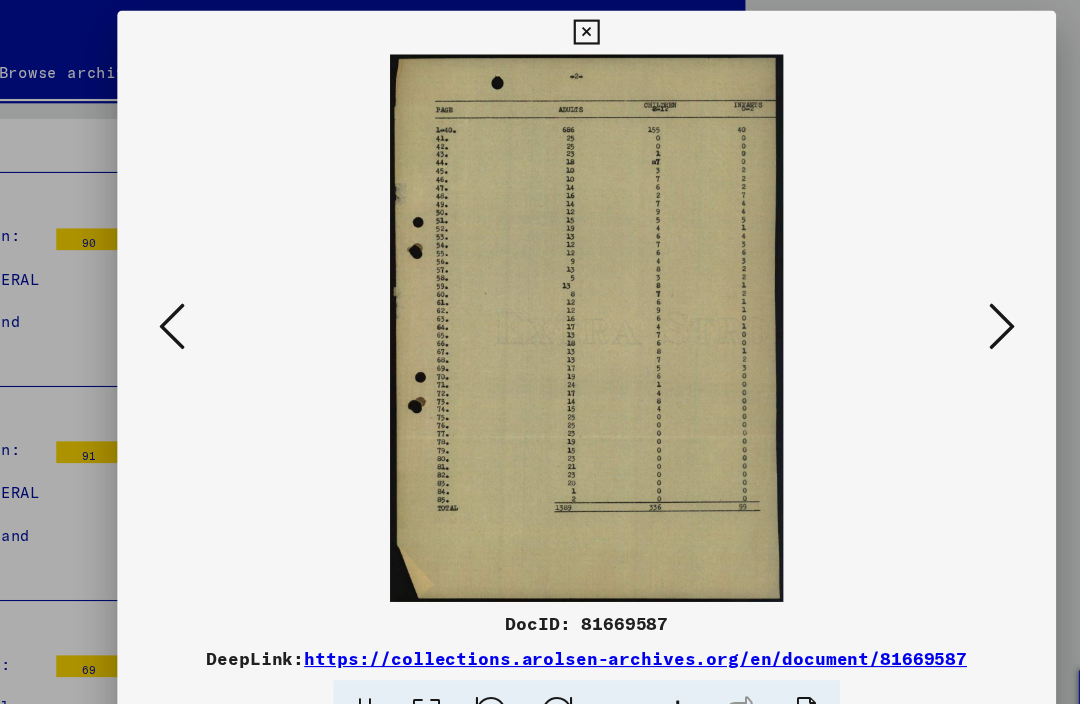 click at bounding box center (922, 300) 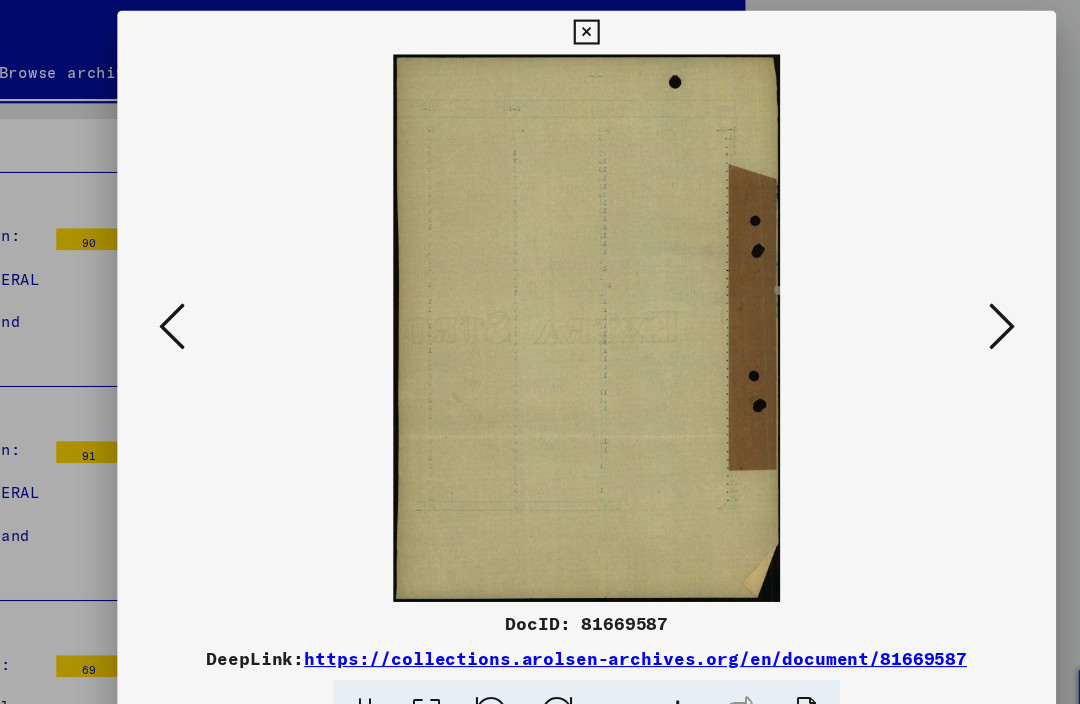 click at bounding box center [922, 300] 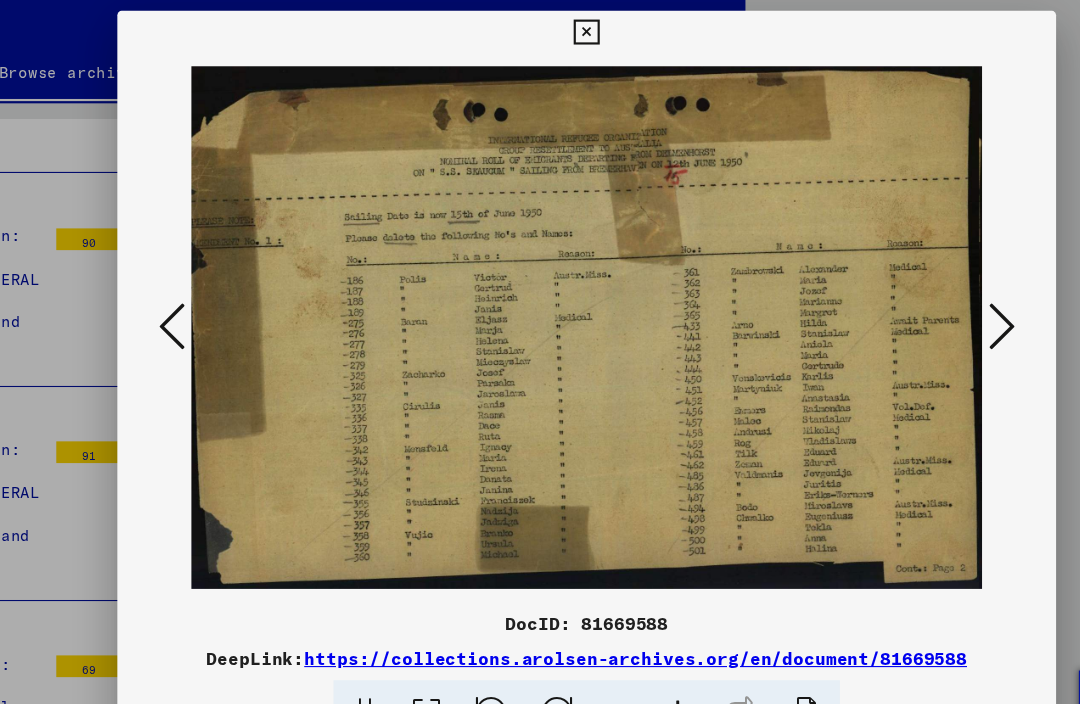 click at bounding box center (539, 30) 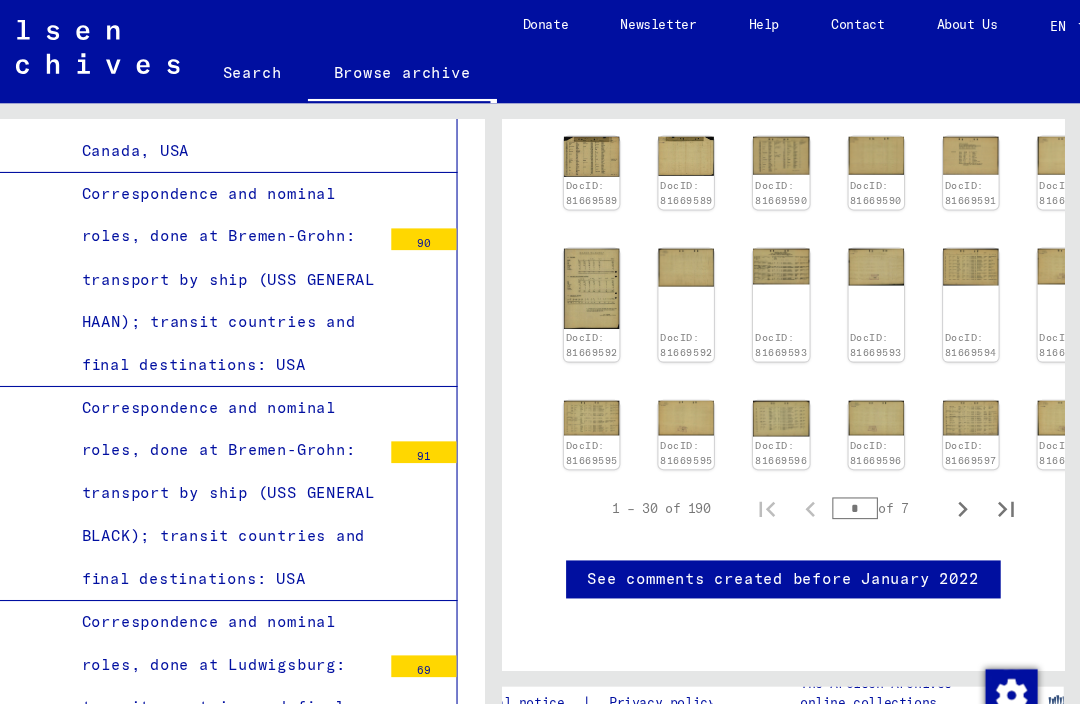scroll, scrollTop: 998, scrollLeft: 0, axis: vertical 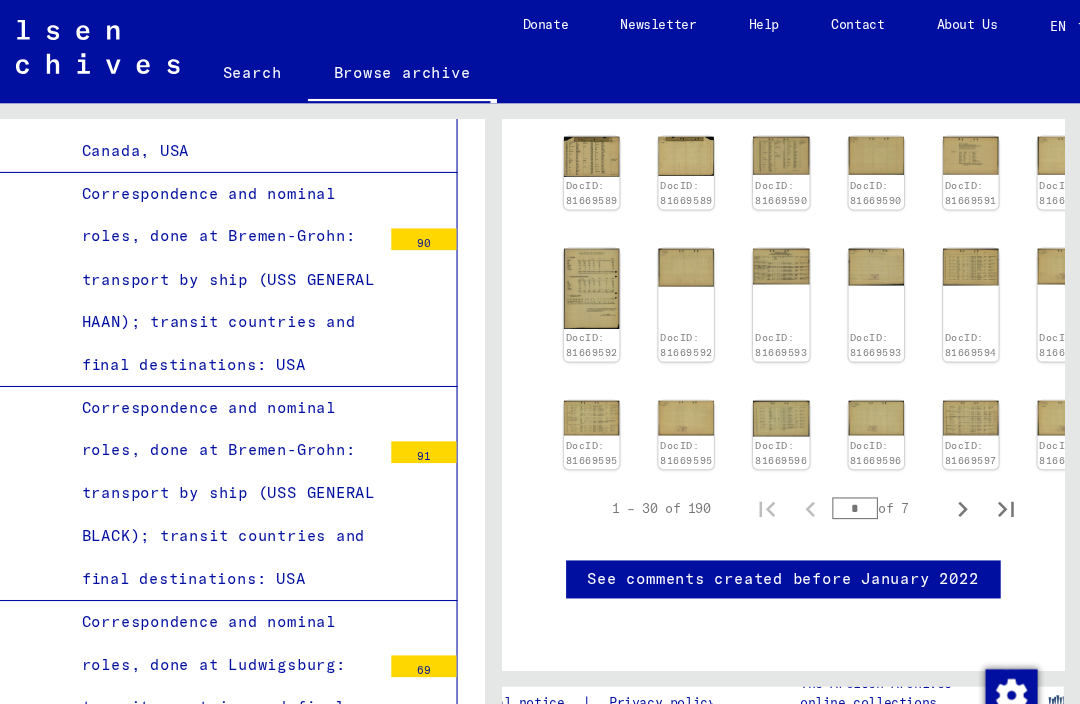 click 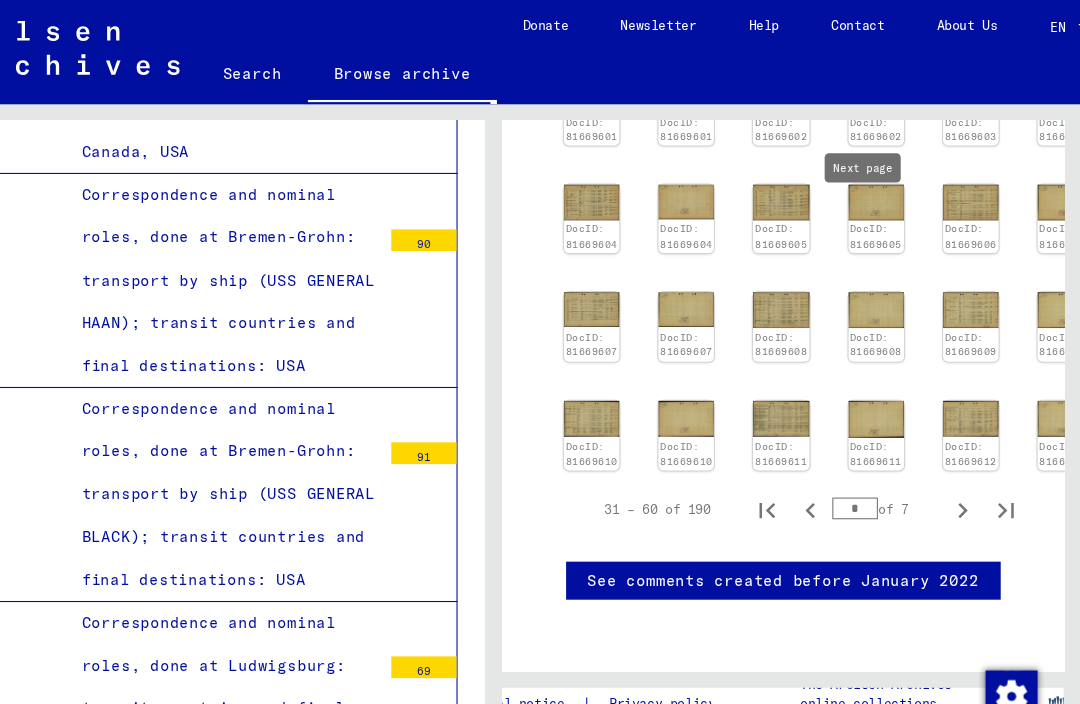 scroll, scrollTop: 0, scrollLeft: 0, axis: both 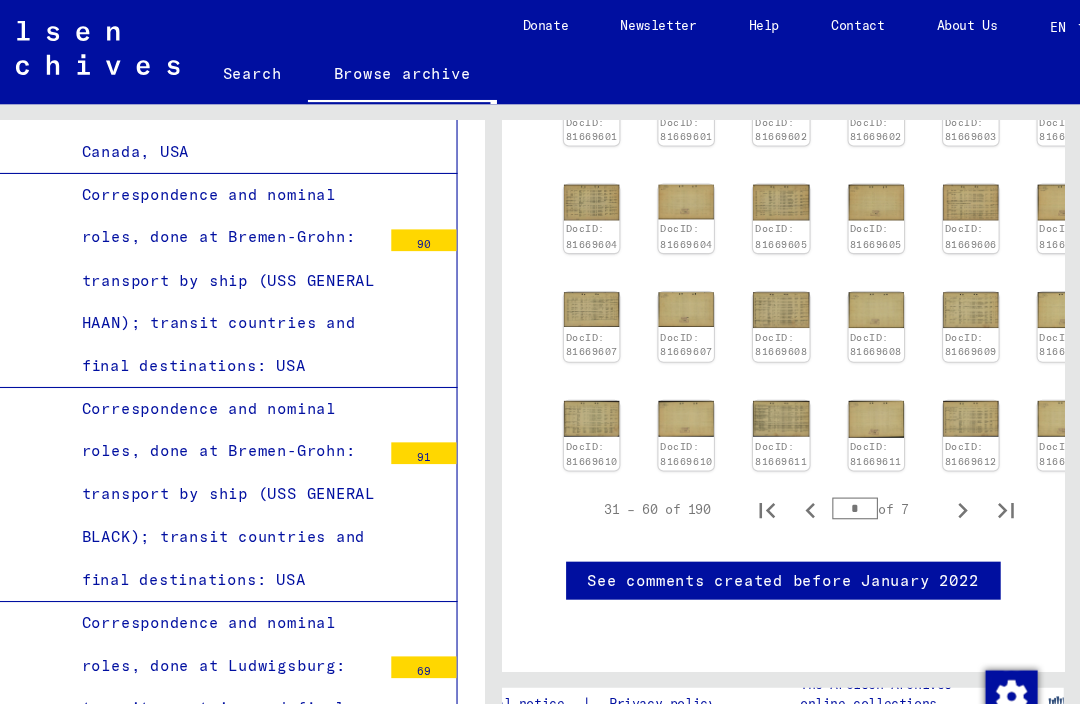 click on "DocID: 81669598 DocID: 81669598 DocID: 81669599 DocID: 81669599 DocID: 81669600 DocID: 81669600 DocID: 81669601 DocID: 81669601 DocID: 81669602 DocID: 81669602 DocID: 81669603 DocID: 81669603 DocID: 81669604 DocID: 81669604 DocID: 81669605 DocID: 81669605 DocID: 81669606 DocID: 81669606 DocID: 81669607 DocID: 81669607 DocID: 81669608 DocID: 81669608 DocID: 81669609 DocID: 81669609 DocID: 81669610 DocID: 81669610 DocID: 81669611 DocID: 81669611 DocID: 81669612 DocID: 81669612" 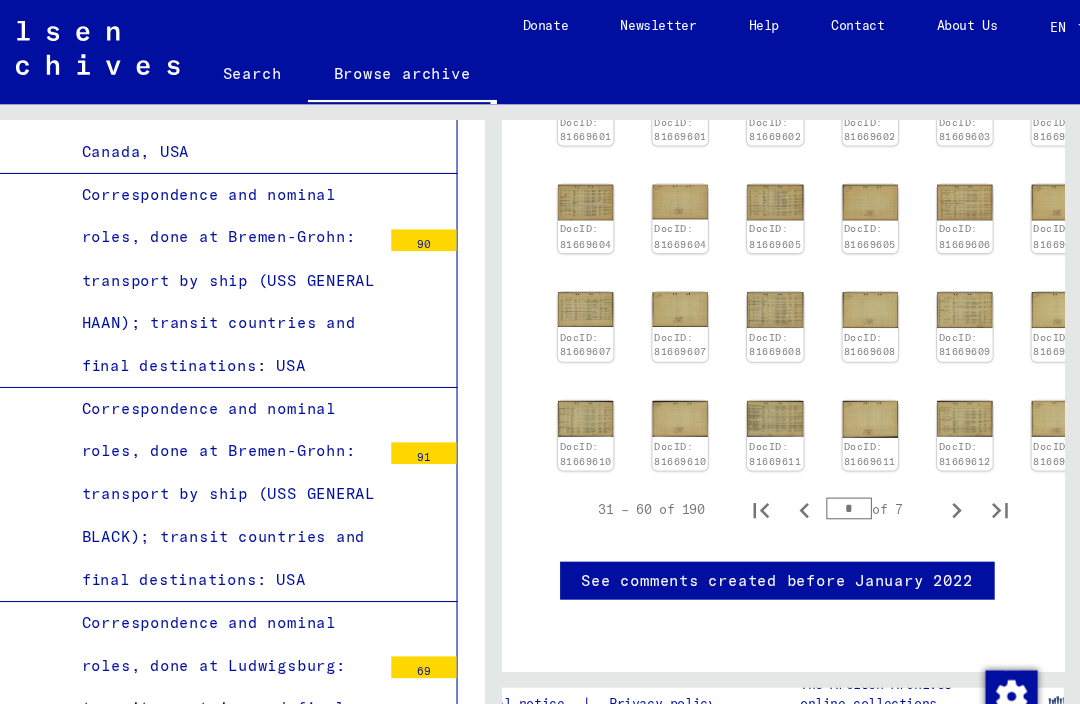 scroll, scrollTop: 907, scrollLeft: 6, axis: both 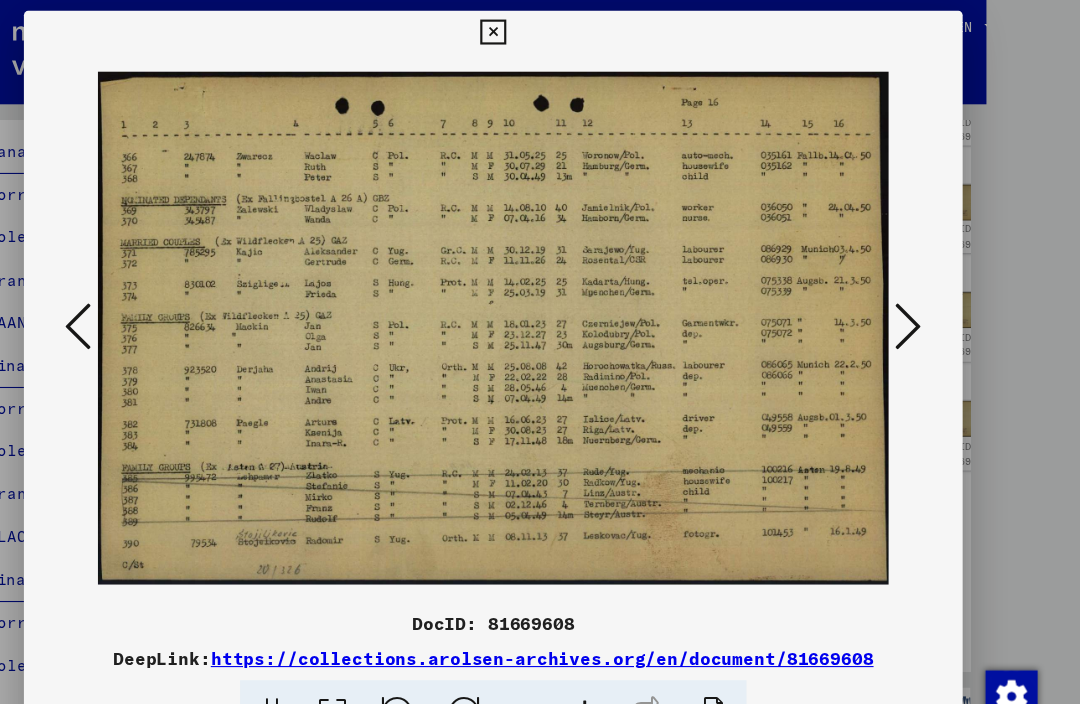 click at bounding box center (922, 300) 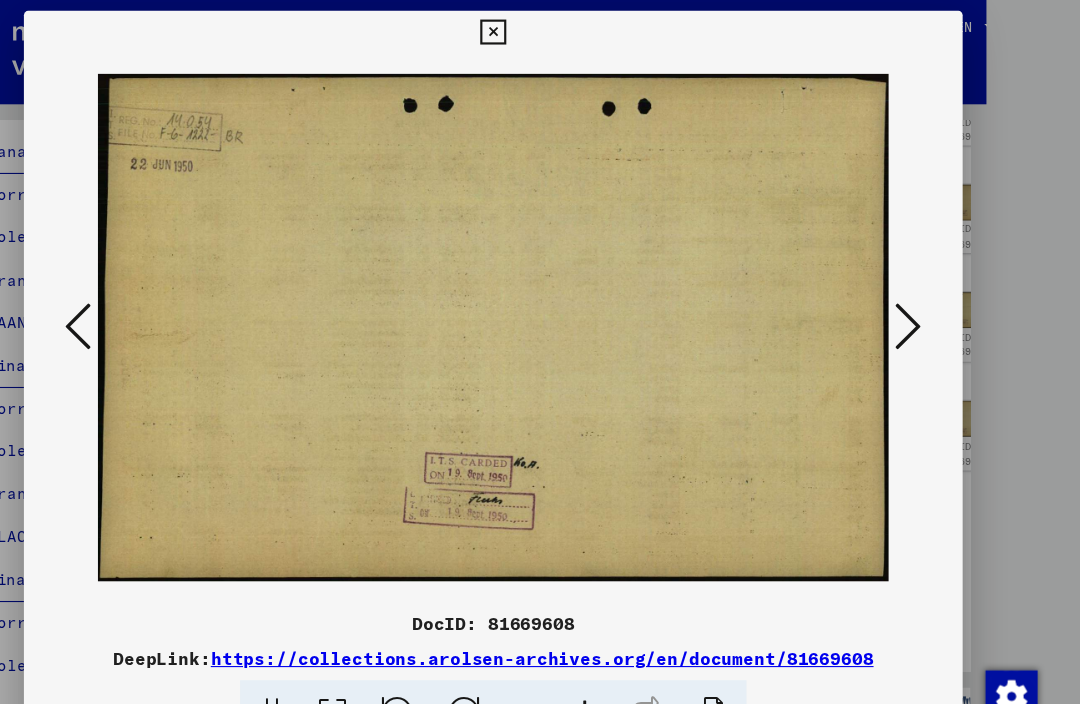 click at bounding box center (922, 300) 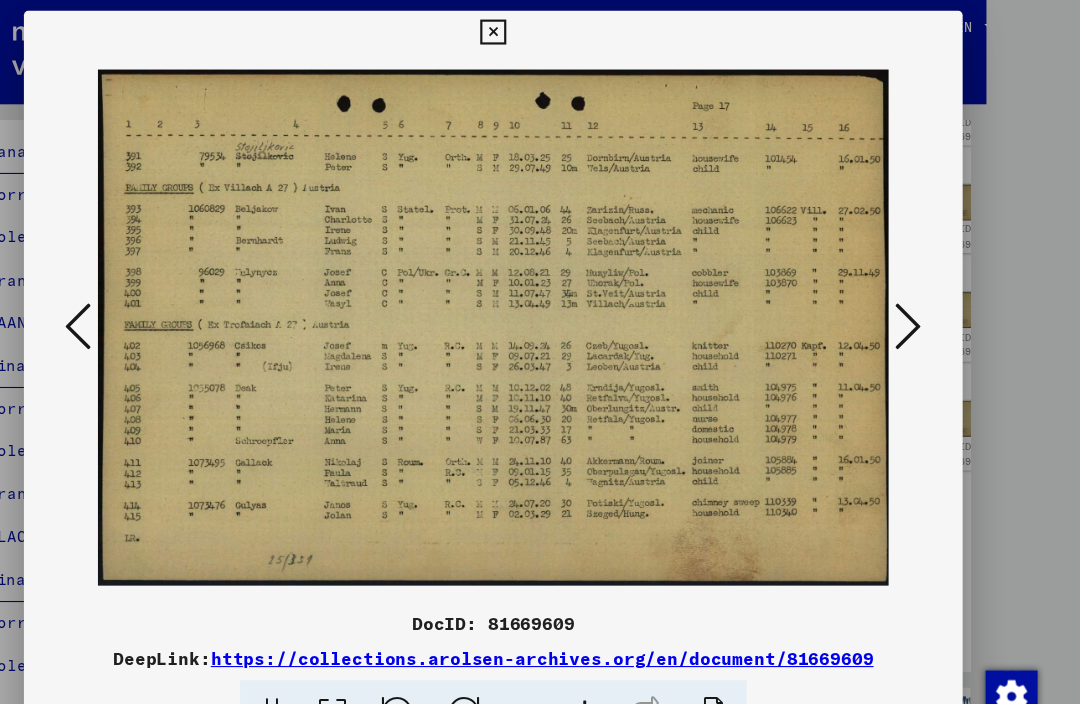 click at bounding box center [922, 300] 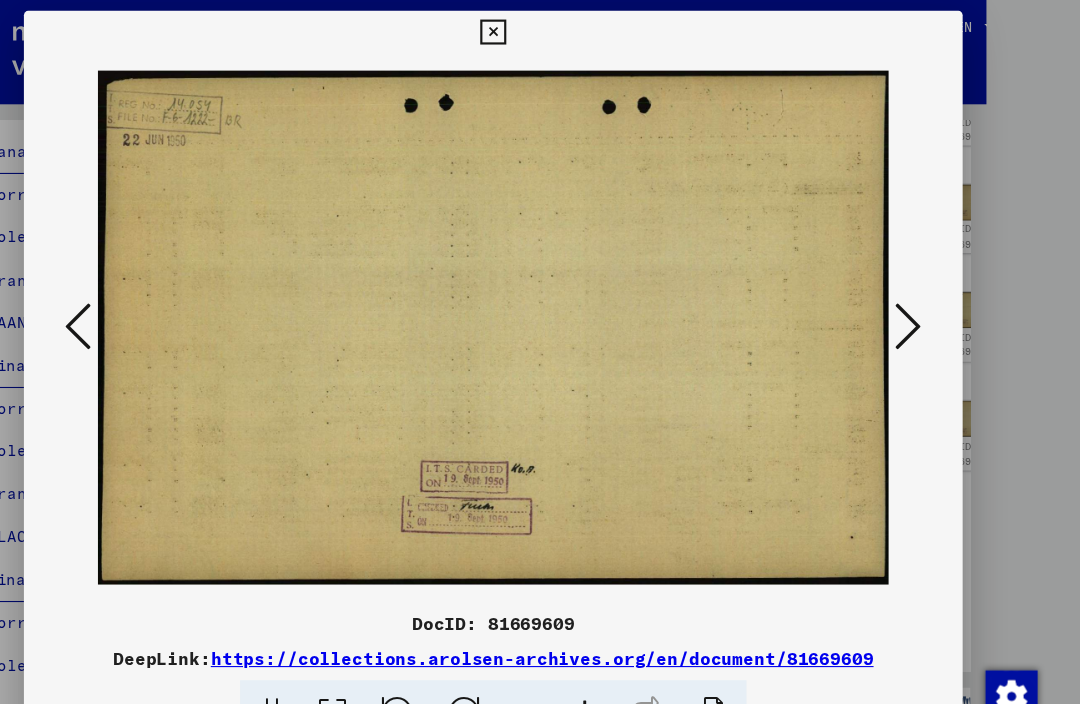 click at bounding box center (922, 300) 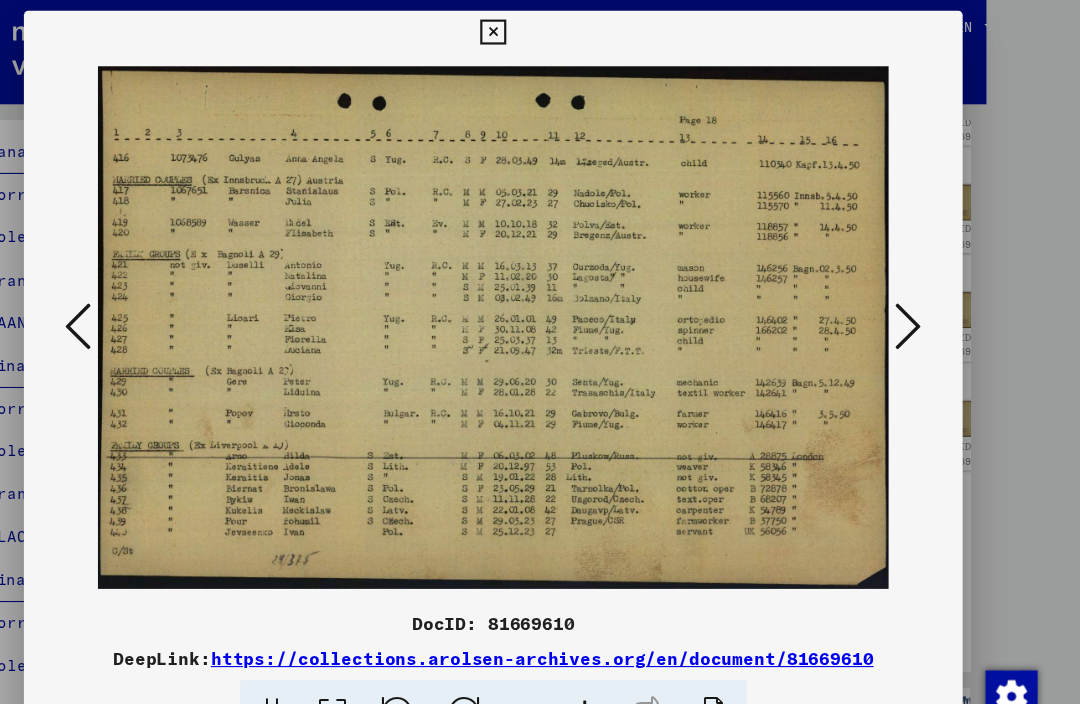click at bounding box center (922, 301) 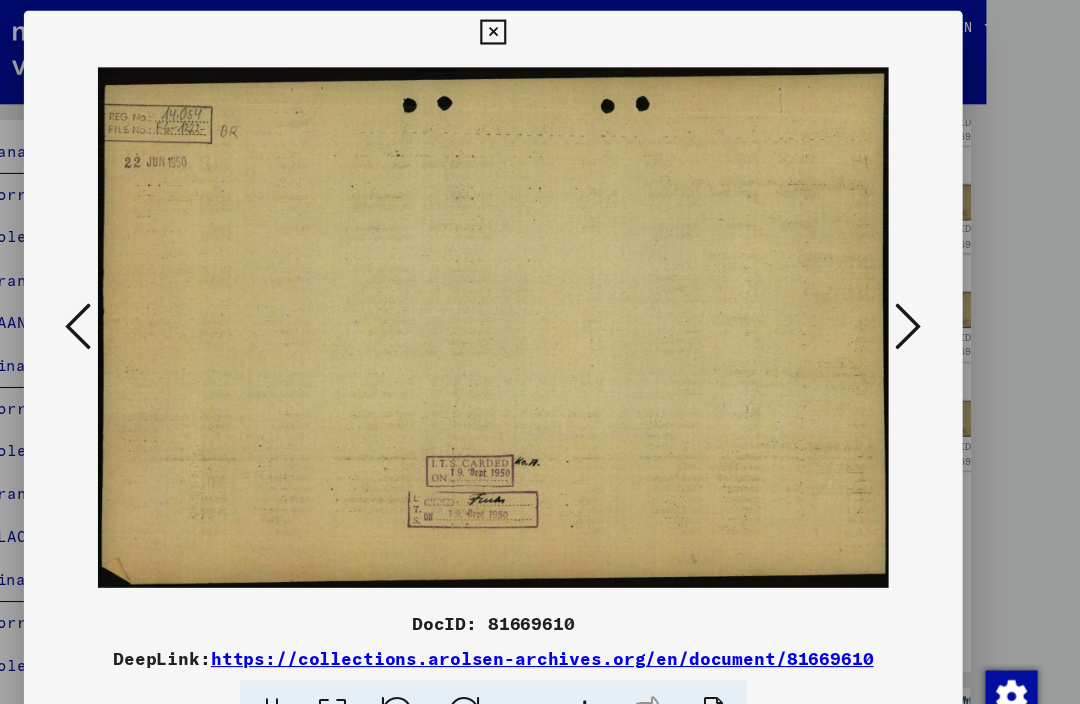 click at bounding box center (922, 300) 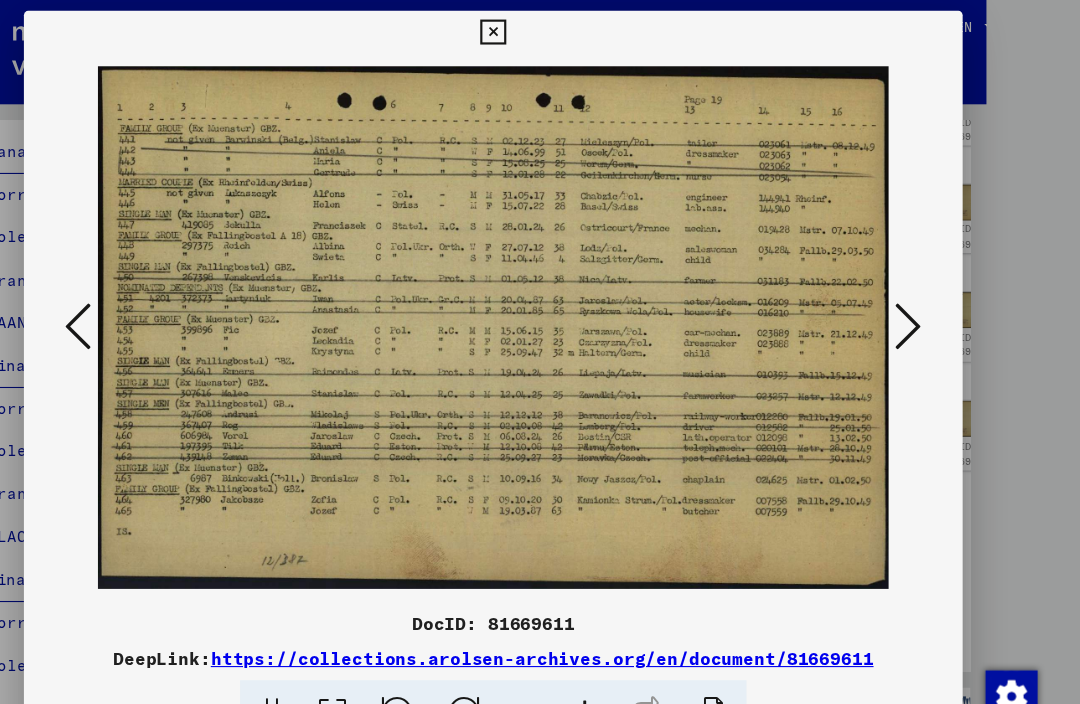 click at bounding box center [922, 300] 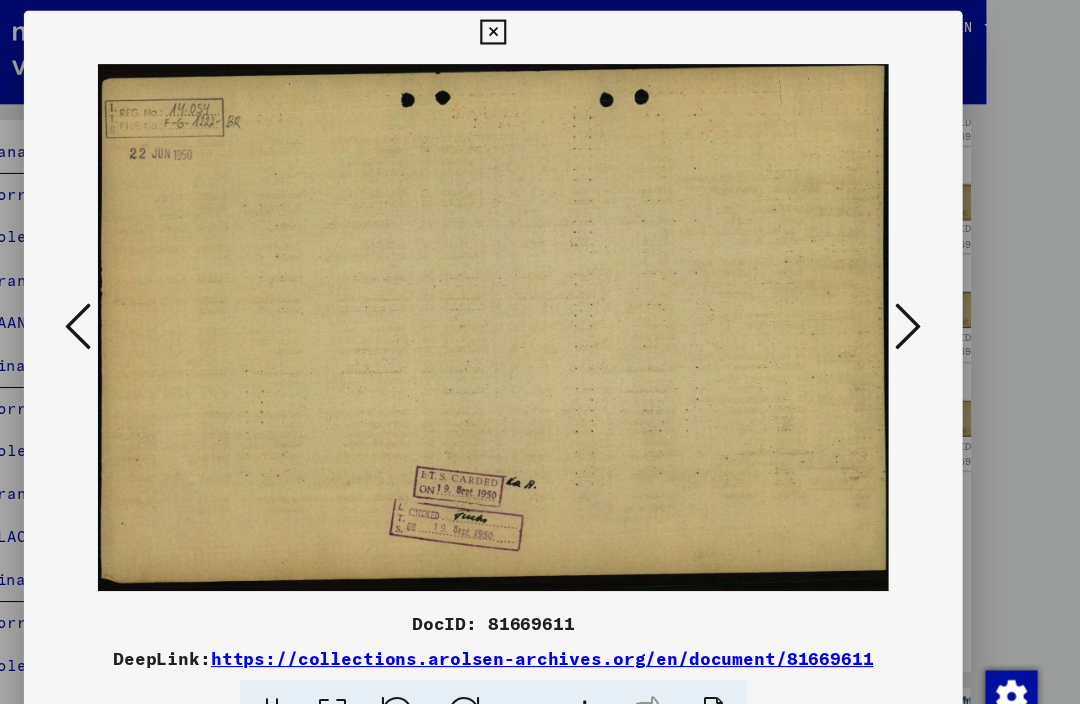 click at bounding box center (922, 300) 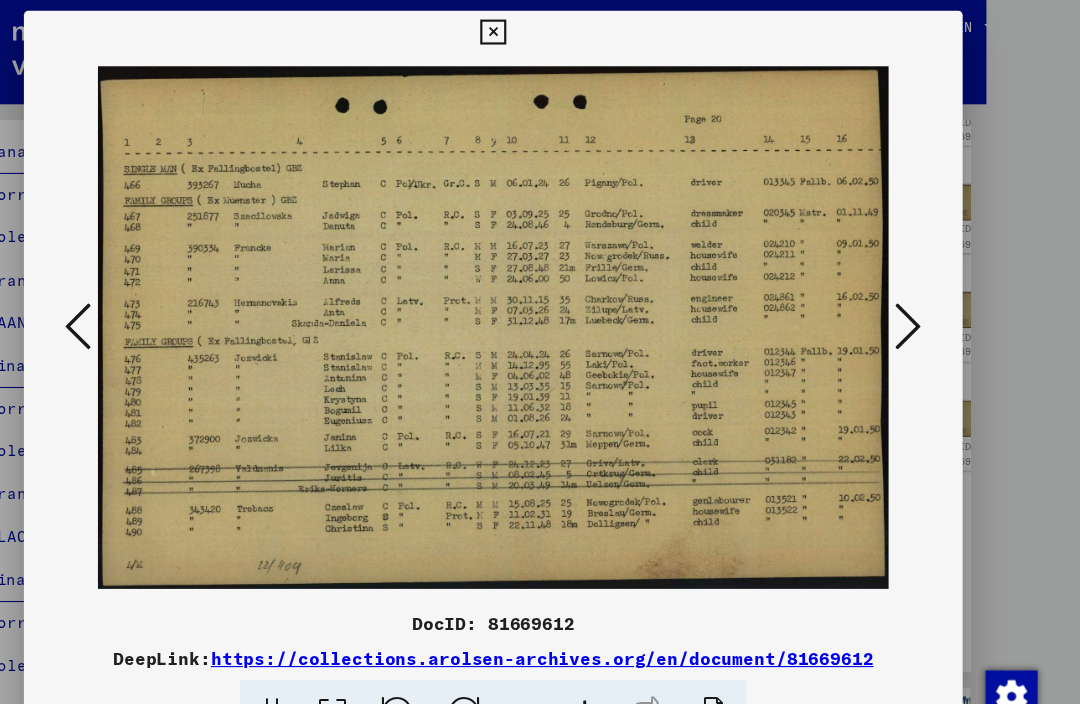 click at bounding box center (922, 301) 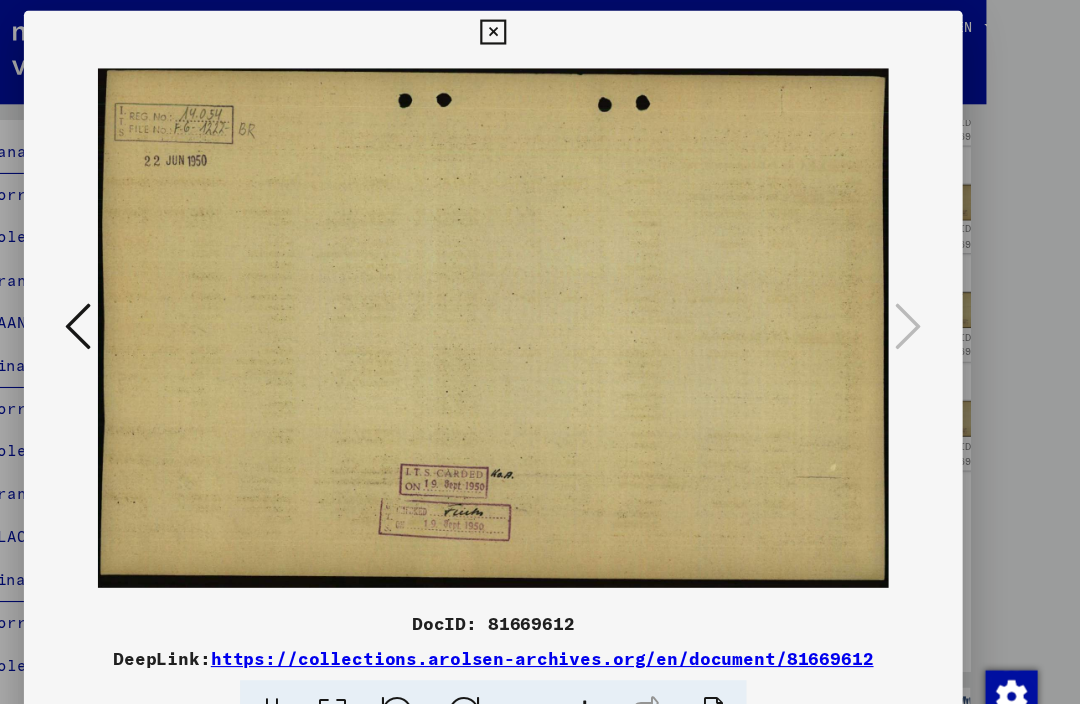 click at bounding box center (540, 302) 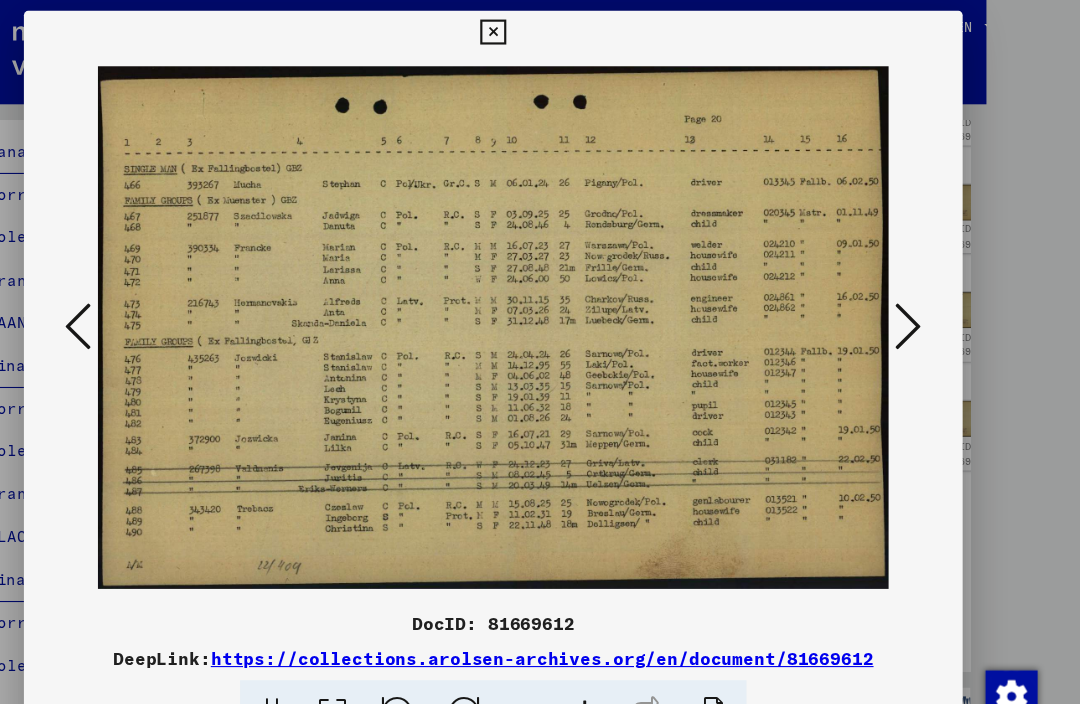 click at bounding box center [158, 300] 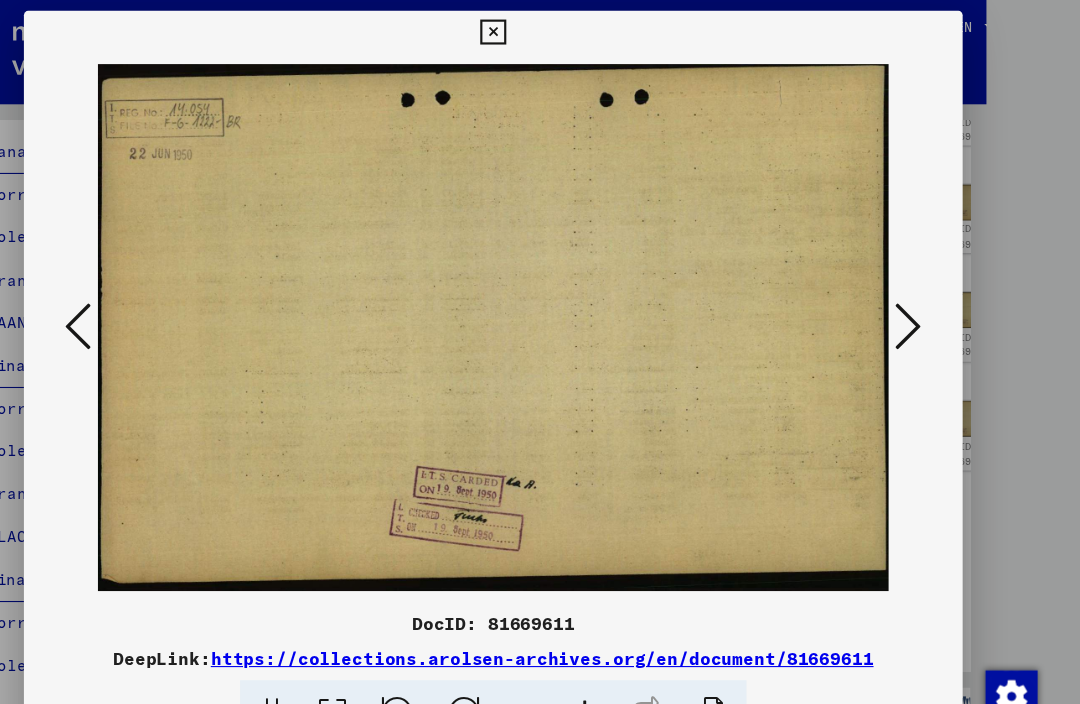 click at bounding box center [158, 300] 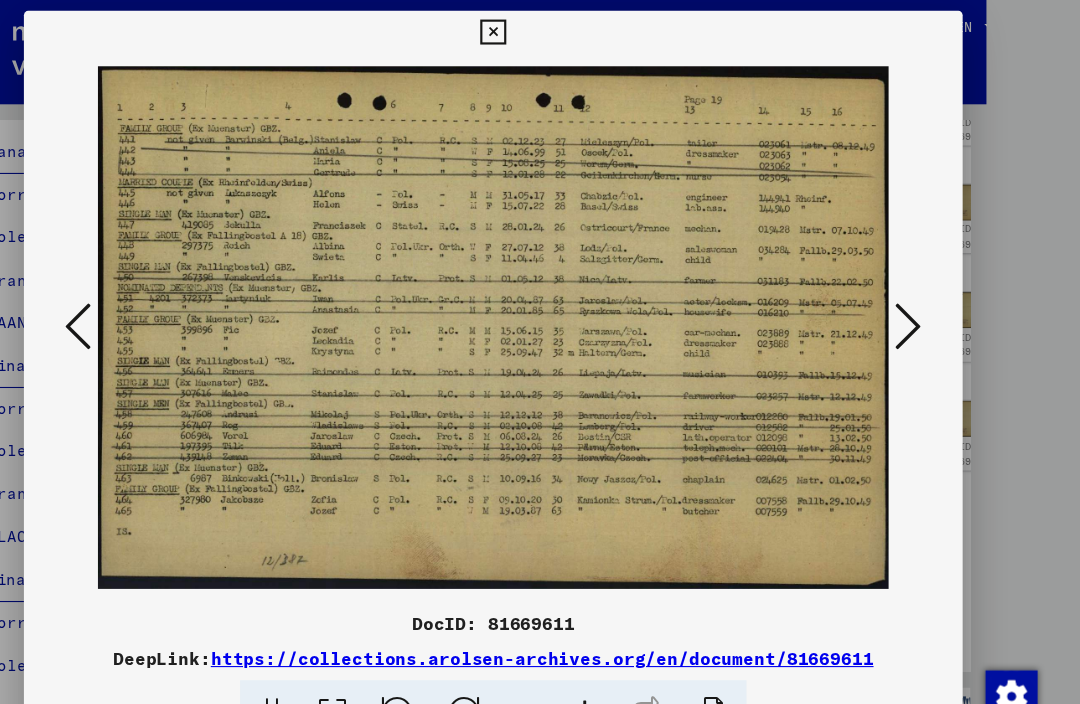 click at bounding box center (158, 300) 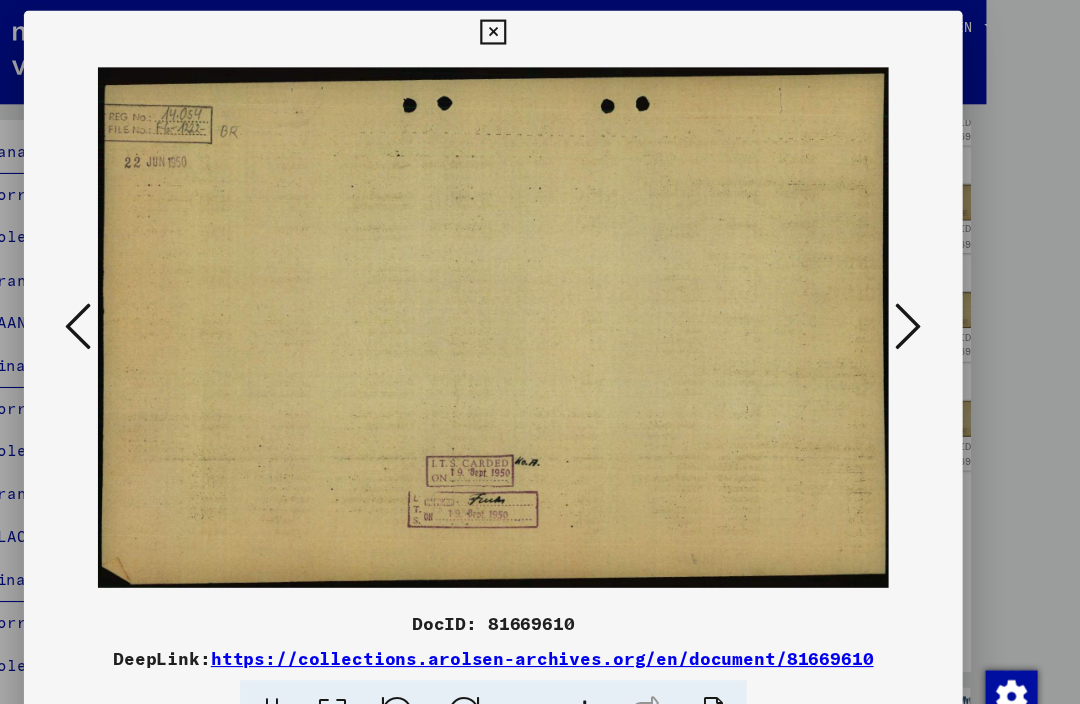 click at bounding box center (158, 300) 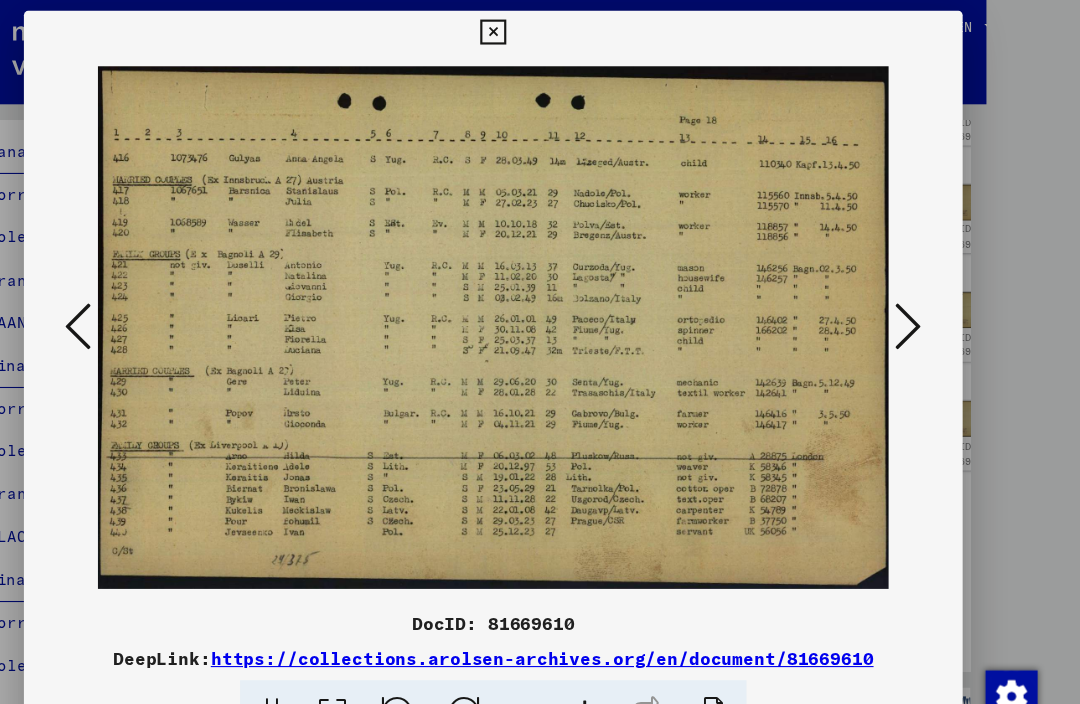 click at bounding box center (158, 300) 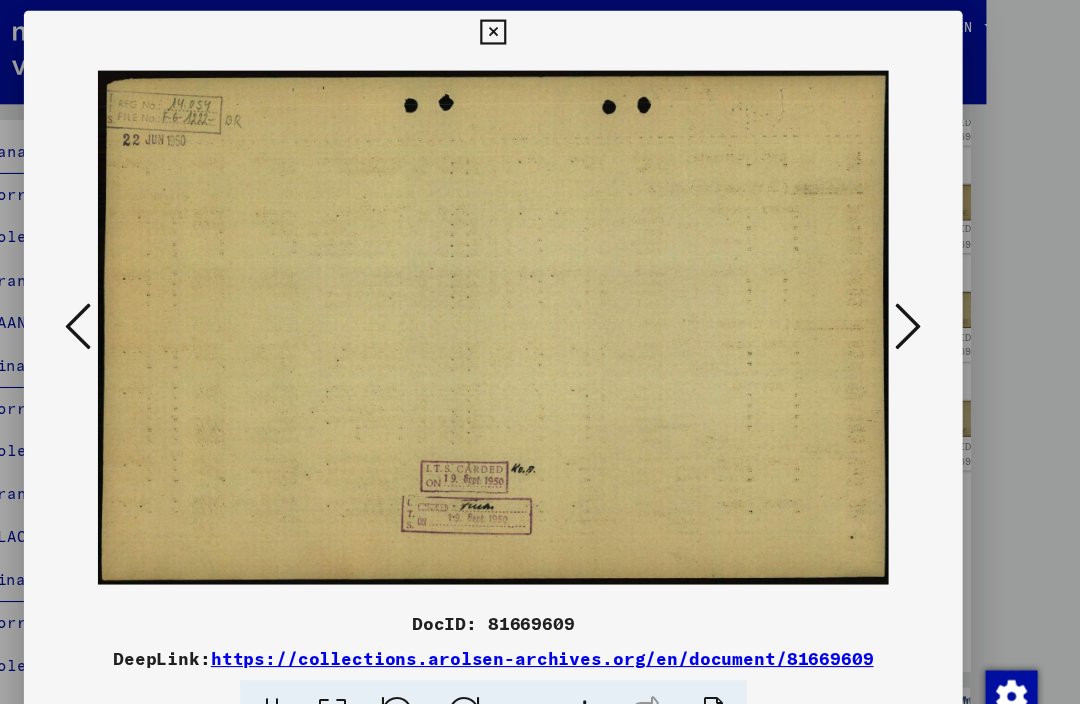 click at bounding box center [158, 301] 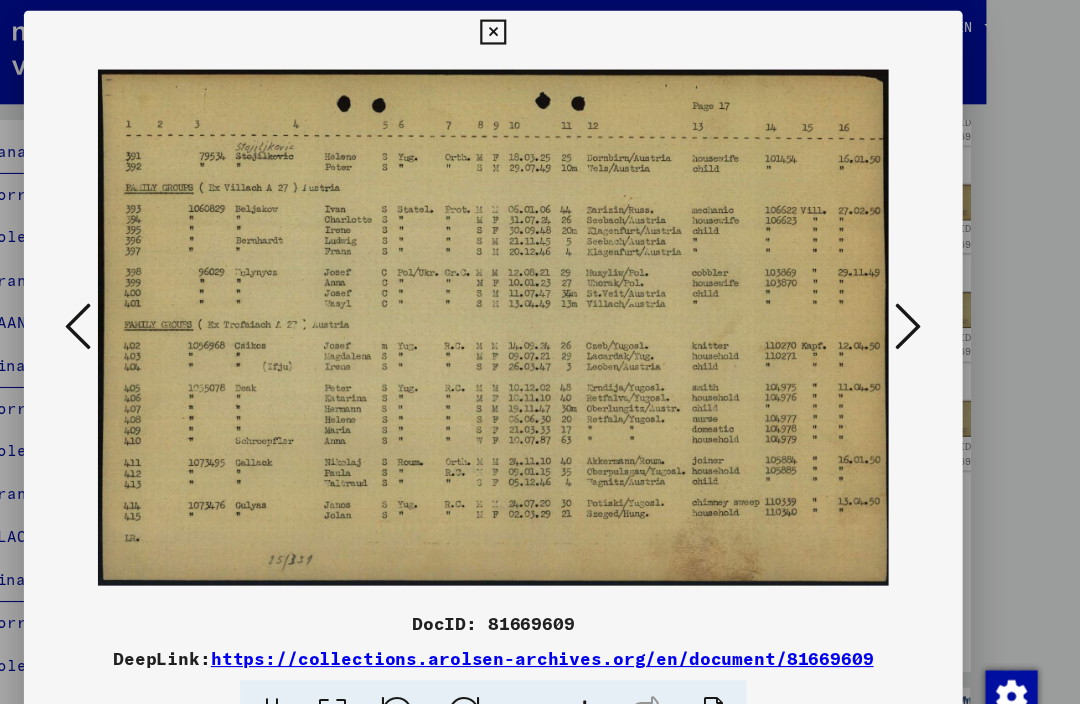 click at bounding box center [922, 300] 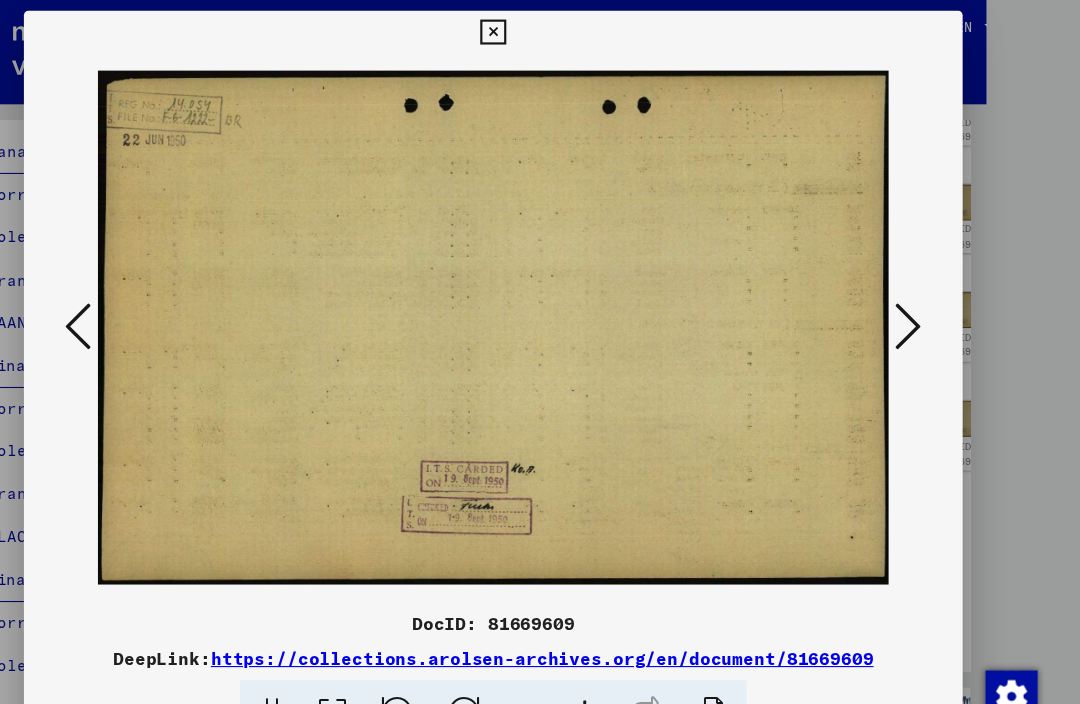 click at bounding box center (922, 300) 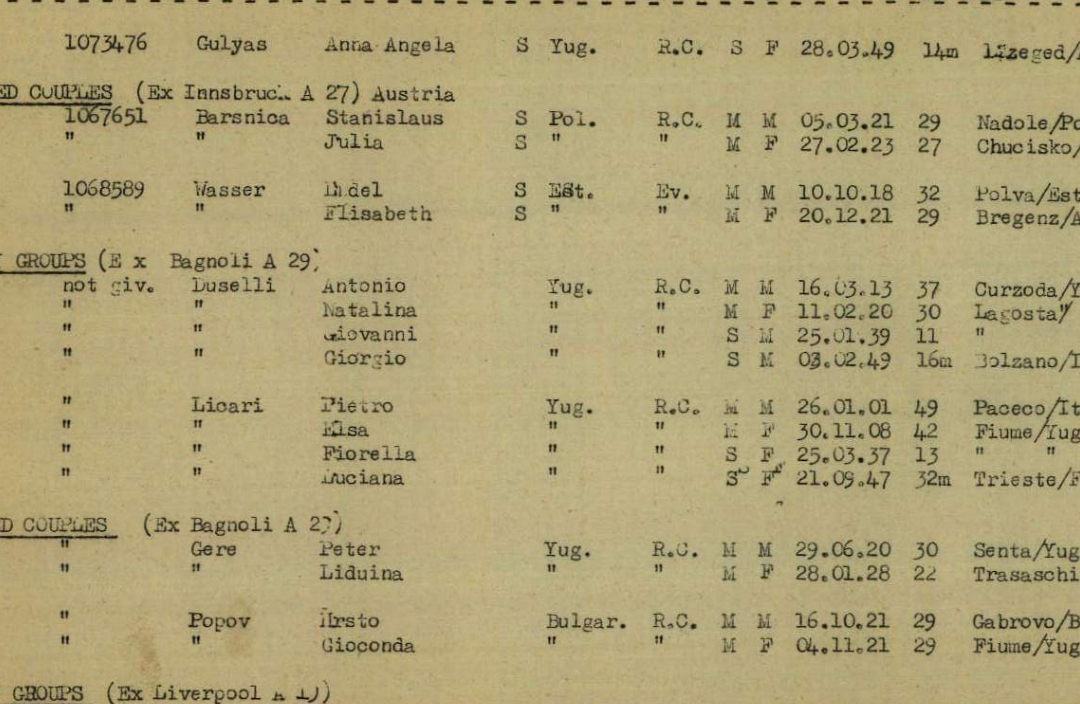 click at bounding box center (540, 302) 